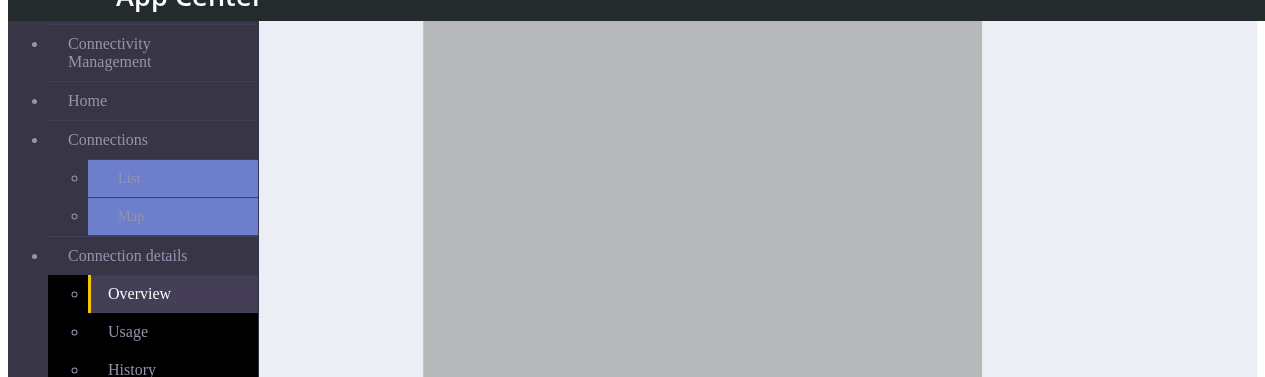scroll, scrollTop: 692, scrollLeft: 0, axis: vertical 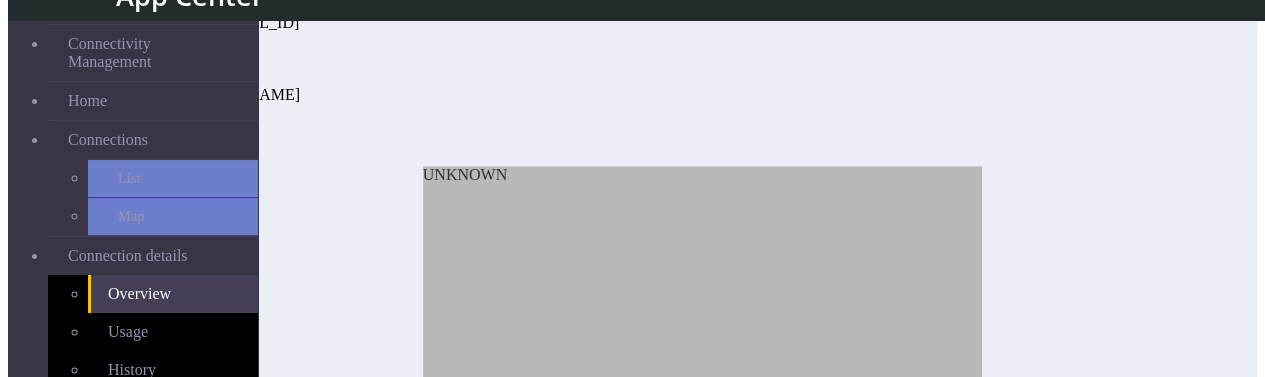 click on "Last Sync SMS Usage" at bounding box center [580, -139] 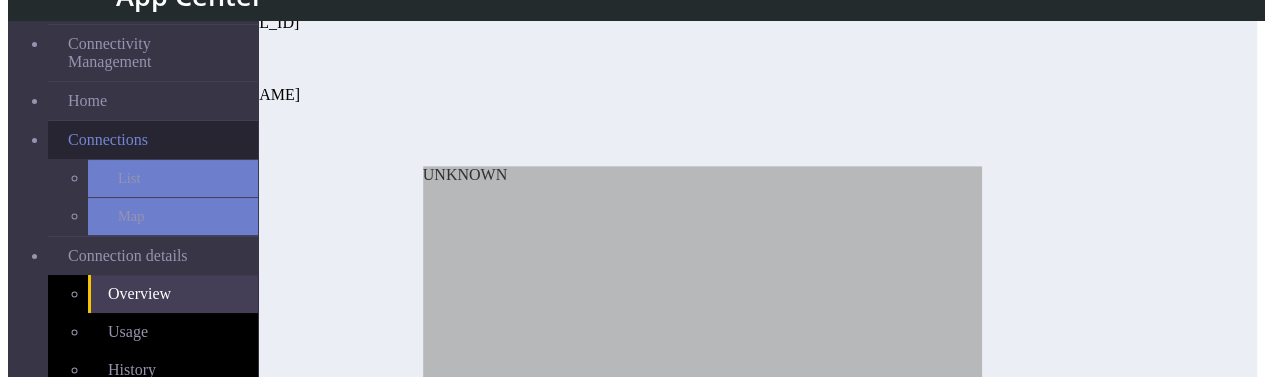 click on "Connections" at bounding box center [108, 140] 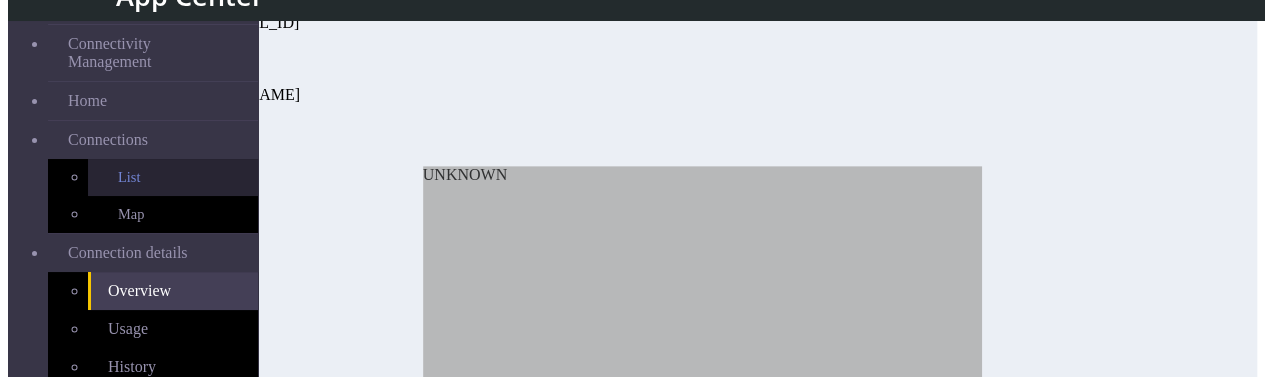 click on "List" at bounding box center (173, 177) 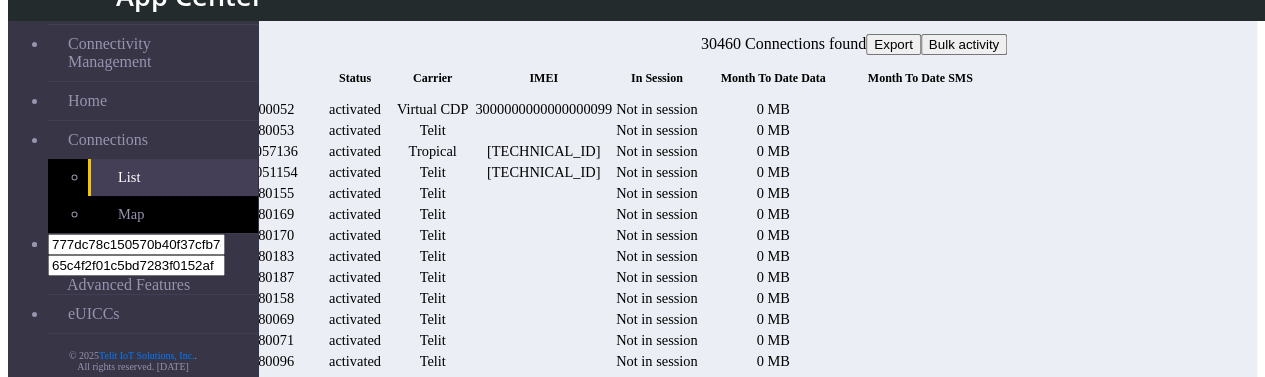 scroll, scrollTop: 132, scrollLeft: 0, axis: vertical 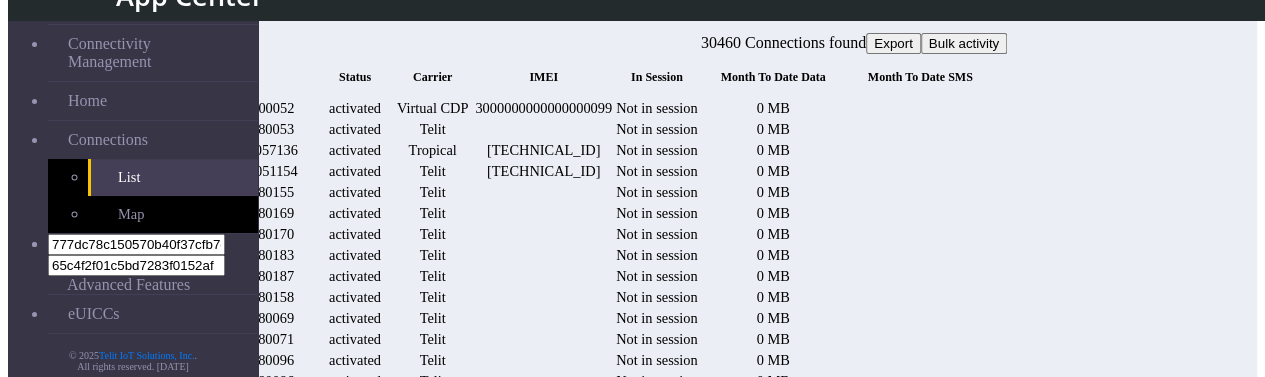 click on "Detail" at bounding box center (2836, 129) 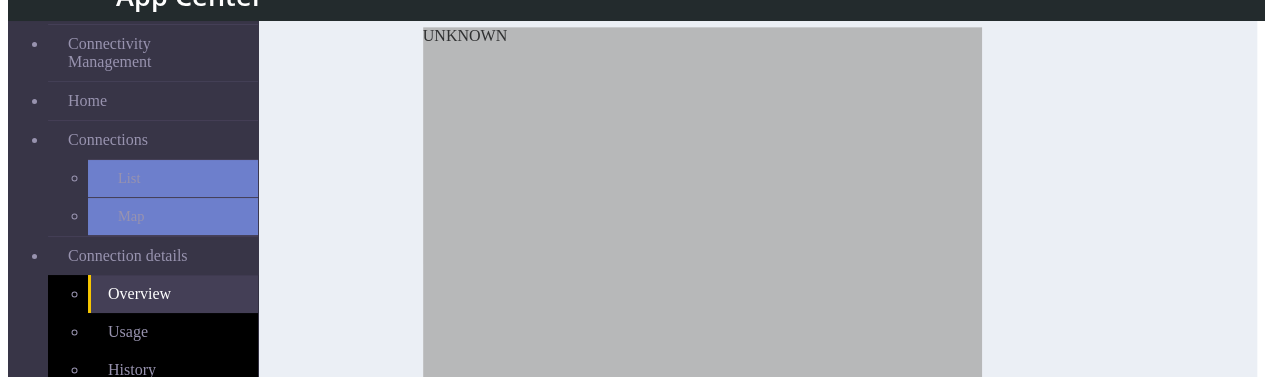 scroll, scrollTop: 518, scrollLeft: 0, axis: vertical 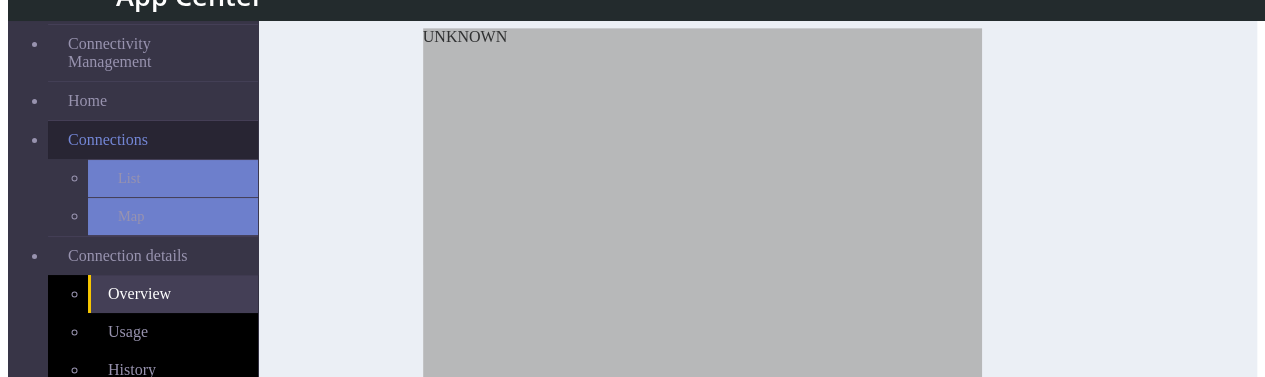 click on "Connections" at bounding box center [108, 140] 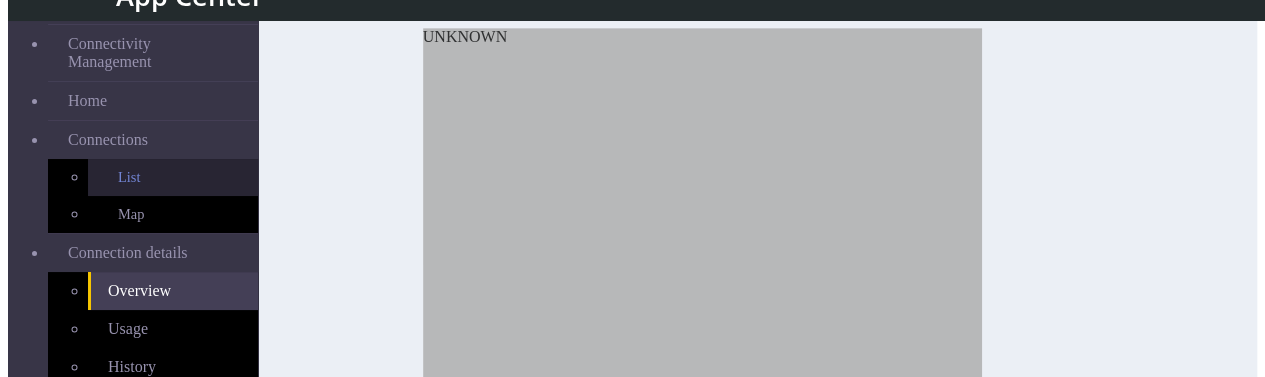 click on "List" at bounding box center (173, 177) 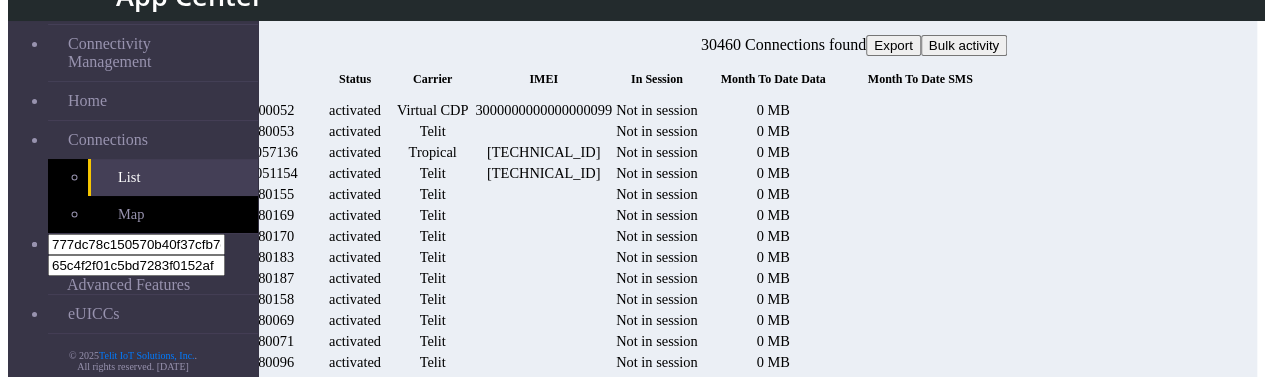 scroll, scrollTop: 518, scrollLeft: 0, axis: vertical 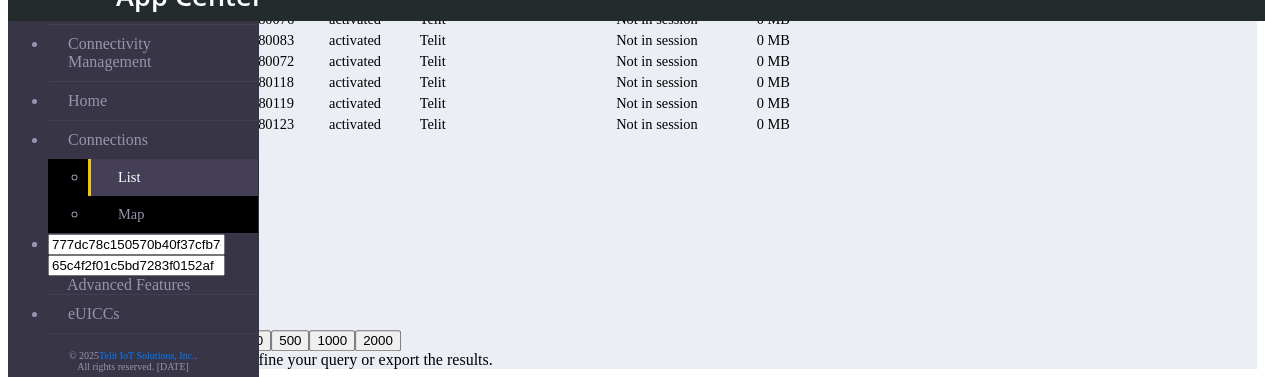 click on "Detail" at bounding box center [2836, -128] 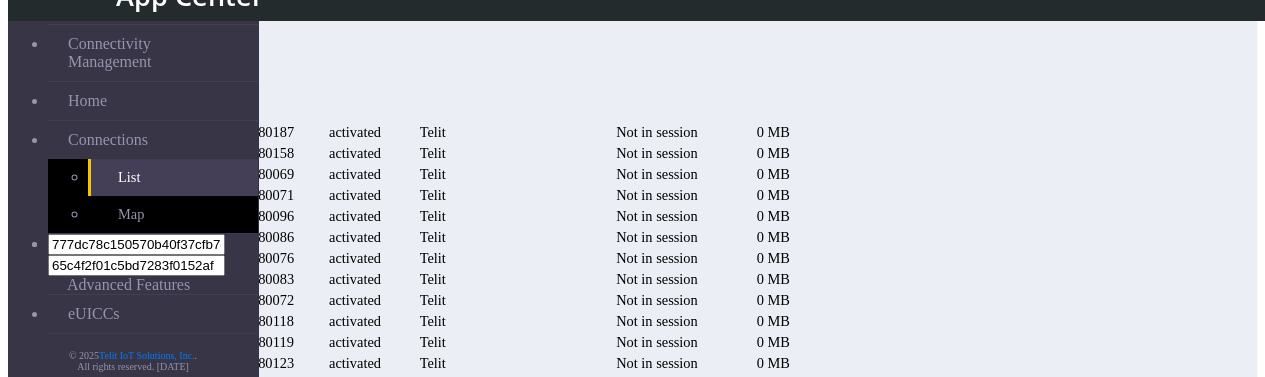 click on "Detail" at bounding box center [2836, -131] 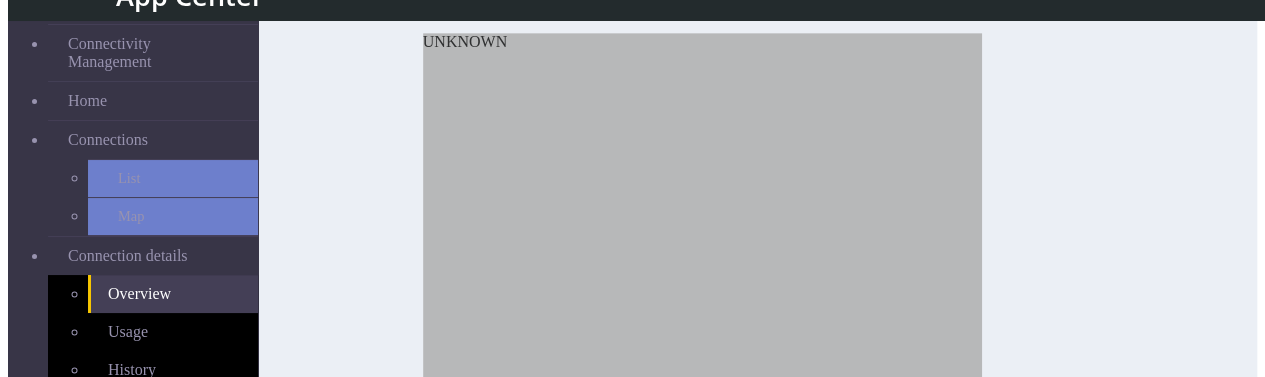 scroll, scrollTop: 510, scrollLeft: 0, axis: vertical 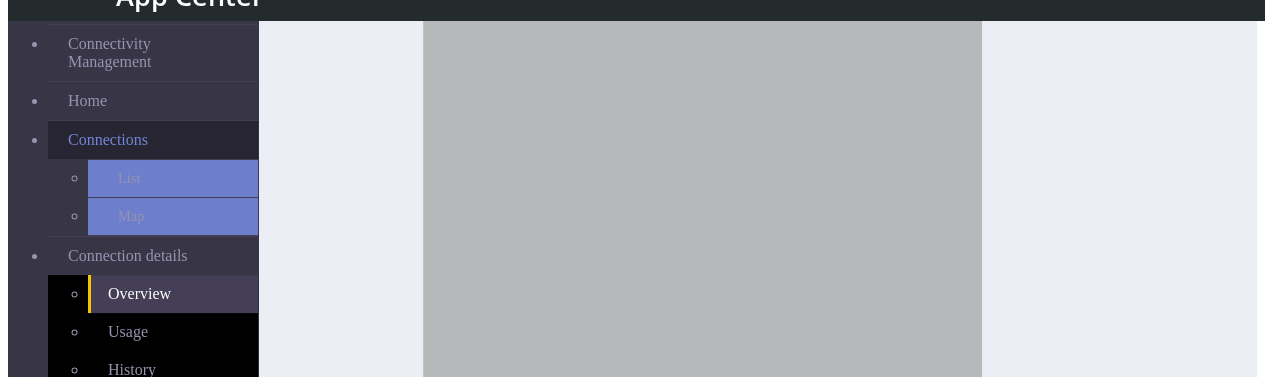 click on "Connections" at bounding box center [153, 140] 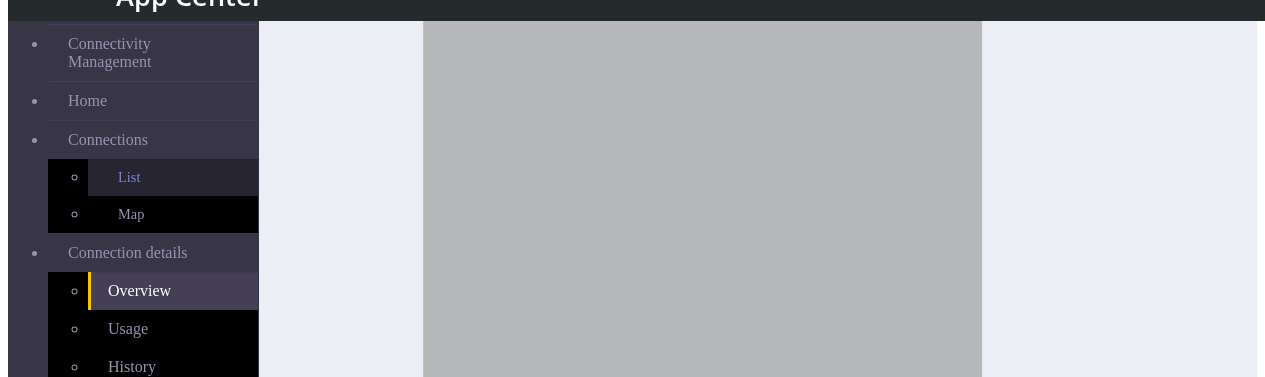 click on "List" at bounding box center (173, 177) 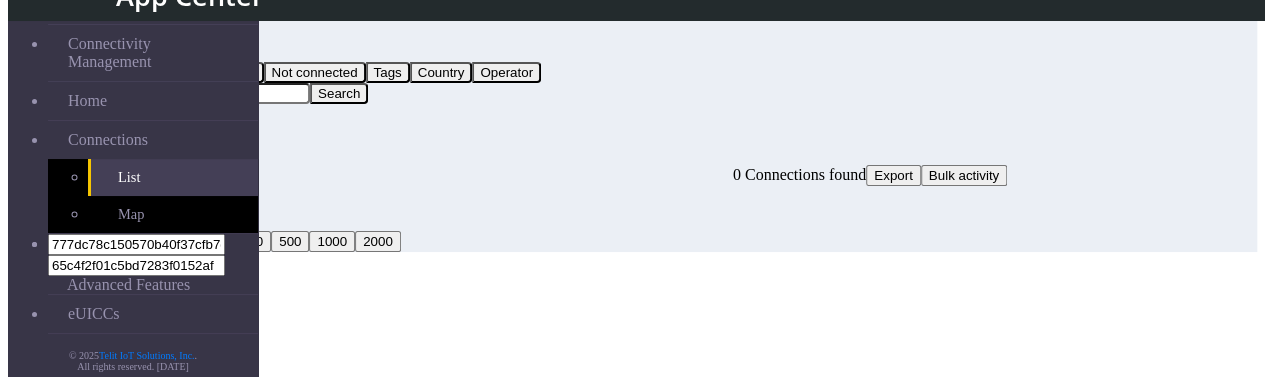 scroll, scrollTop: 574, scrollLeft: 0, axis: vertical 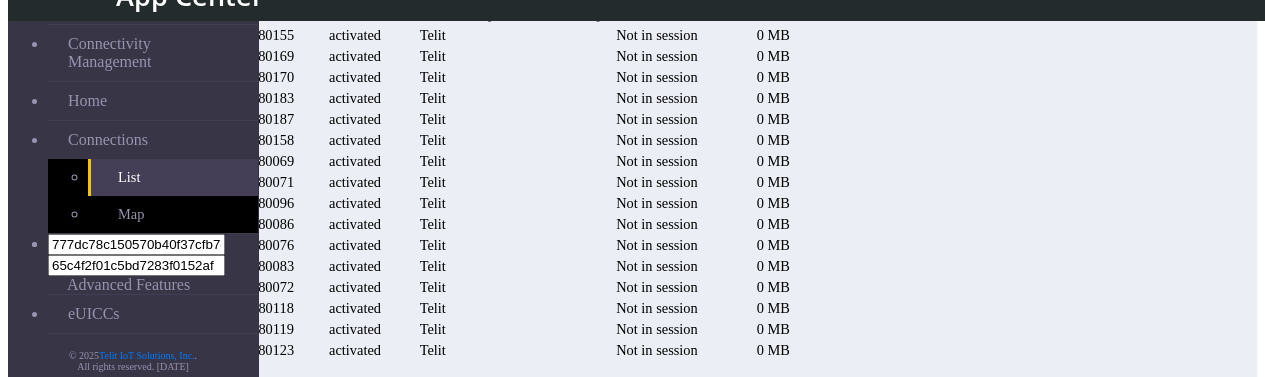 click on "Detail" at bounding box center [2836, 98] 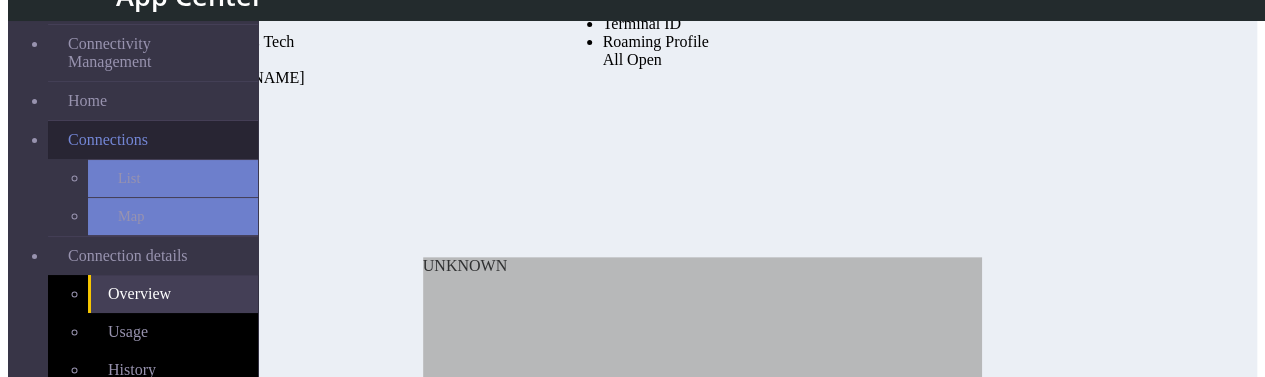 click on "Connections" at bounding box center (153, 140) 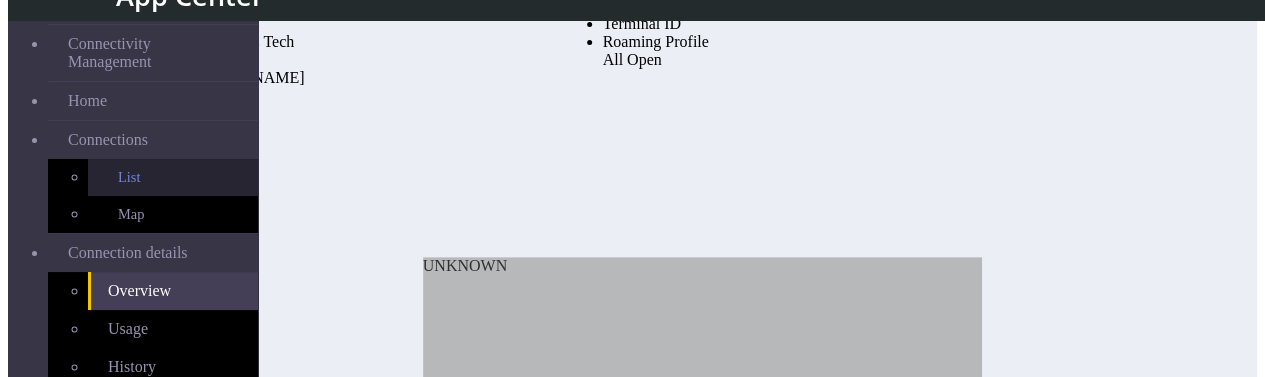 click on "List" at bounding box center (173, 177) 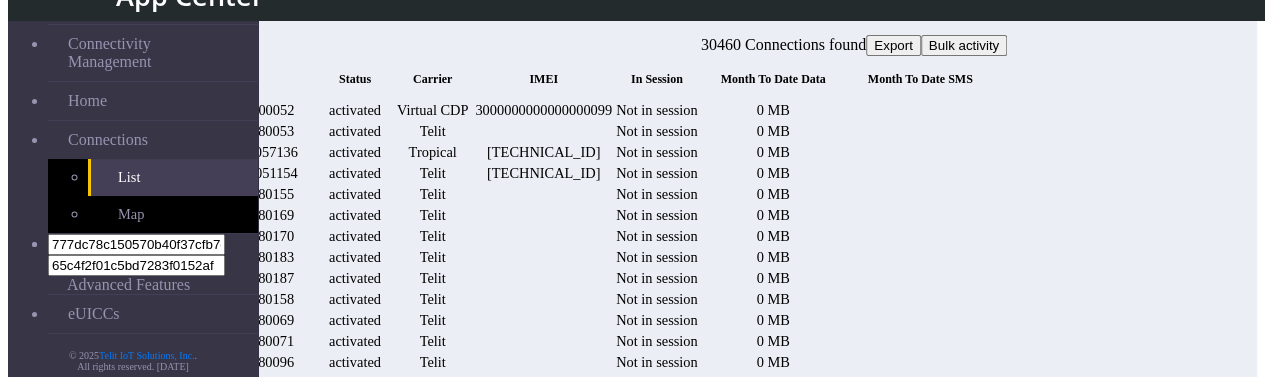 scroll, scrollTop: 289, scrollLeft: 0, axis: vertical 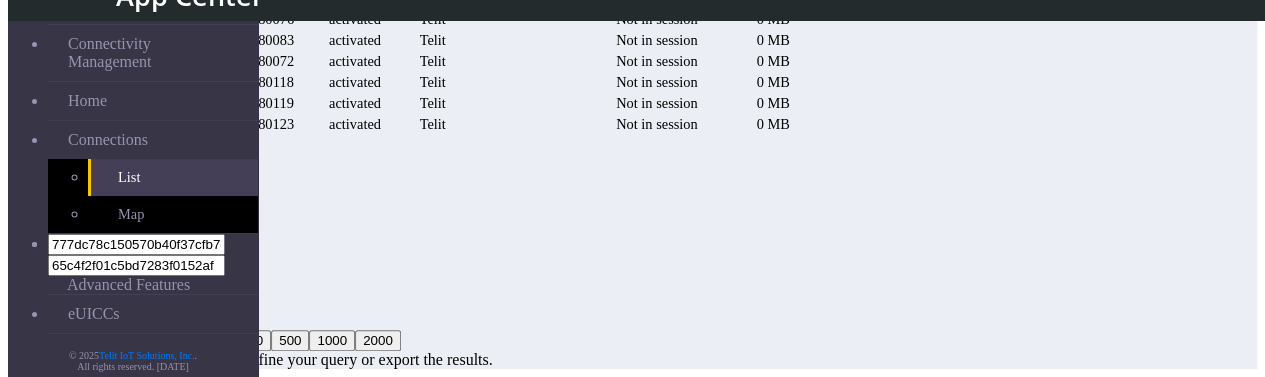 click on "Detail" at bounding box center [2836, 82] 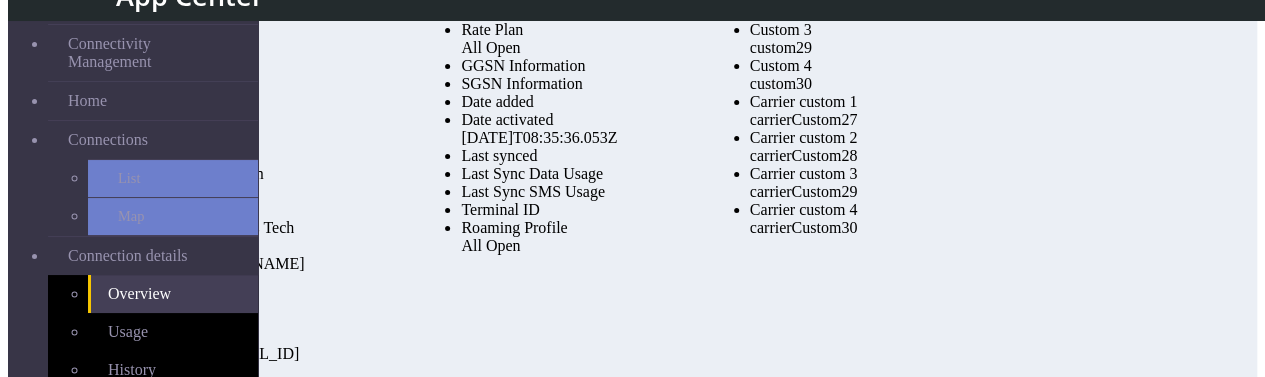 scroll, scrollTop: 0, scrollLeft: 0, axis: both 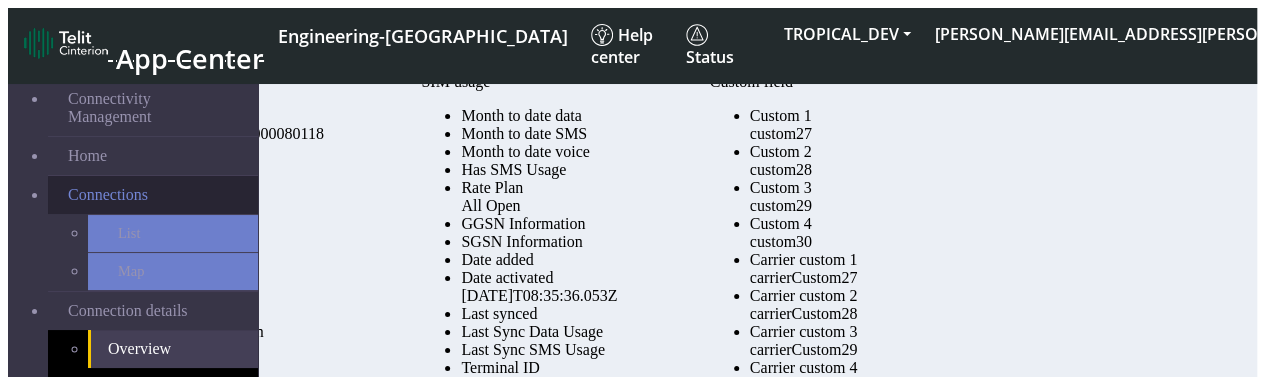 click on "Connections" at bounding box center [153, 195] 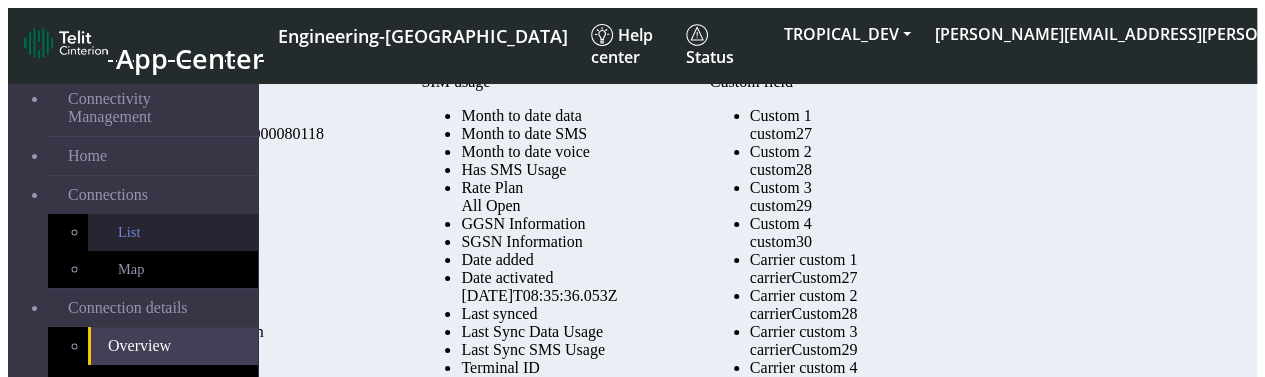click on "List" at bounding box center [173, 232] 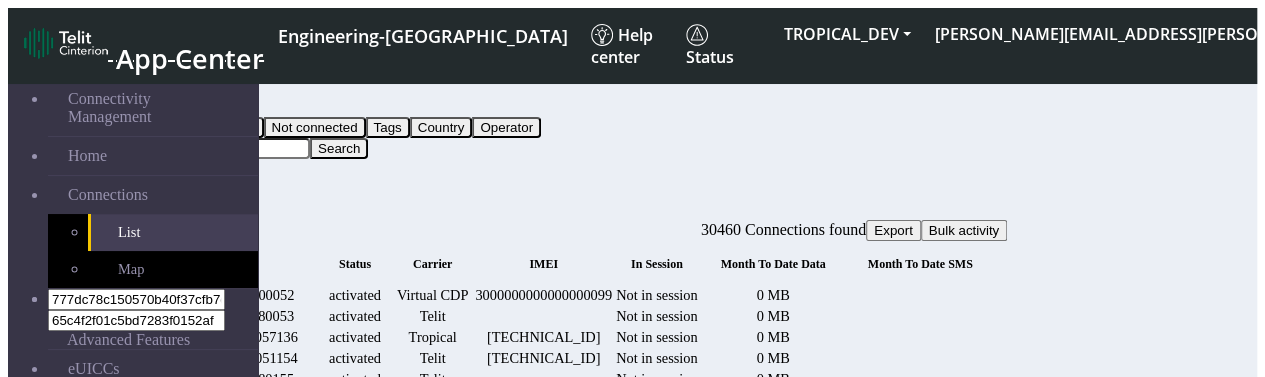 scroll, scrollTop: 0, scrollLeft: 1988, axis: horizontal 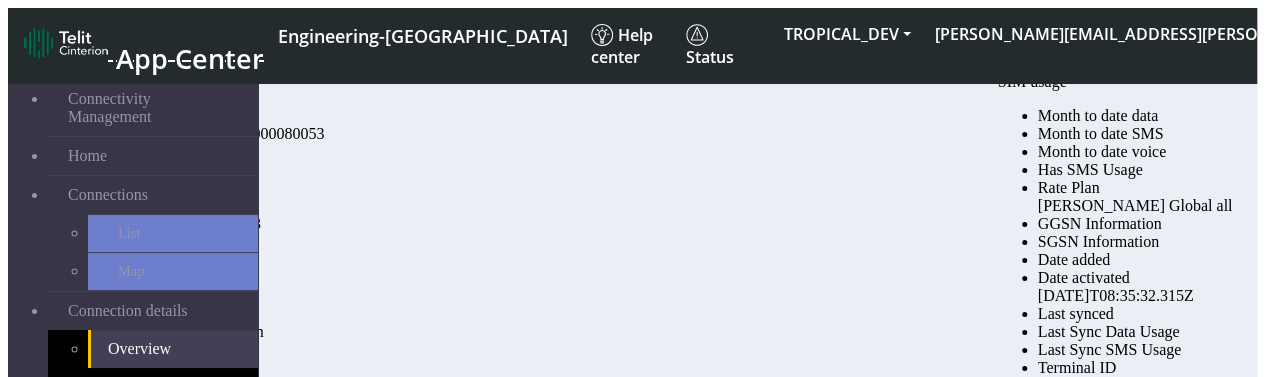 click on "Month to date SMS" at bounding box center [1135, 134] 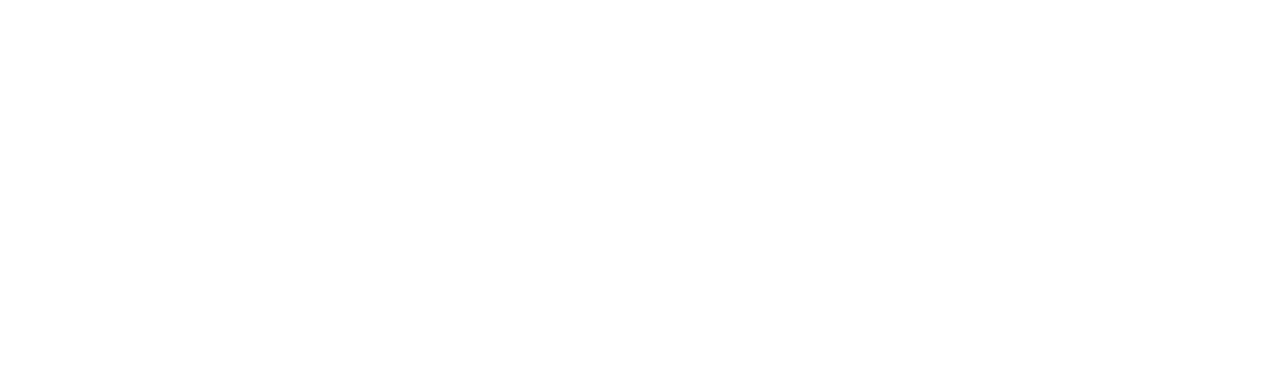 scroll, scrollTop: 0, scrollLeft: 0, axis: both 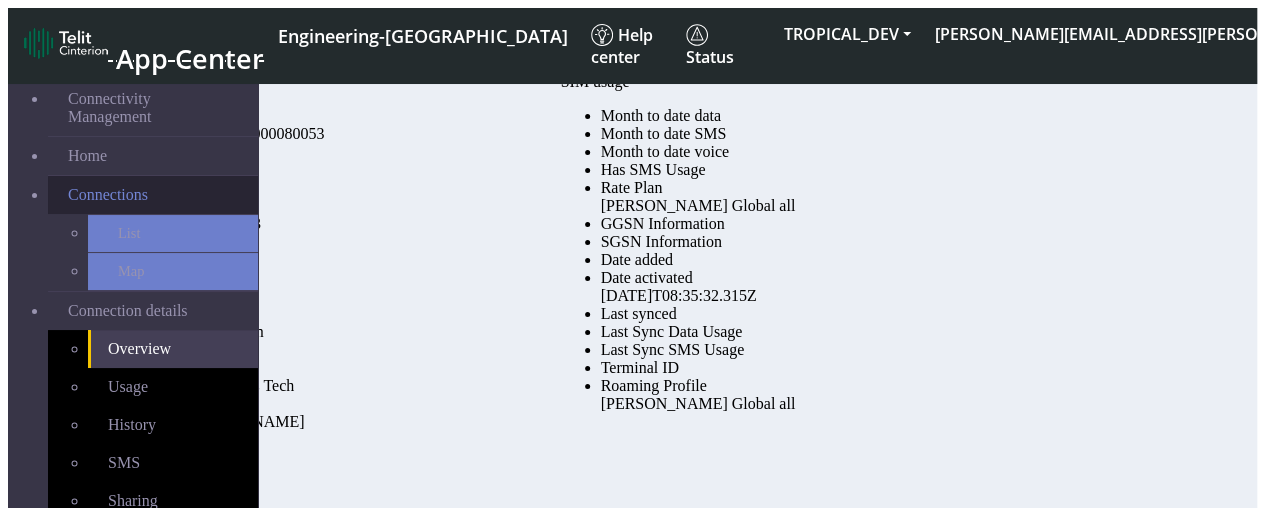 click on "Connections" at bounding box center (153, 195) 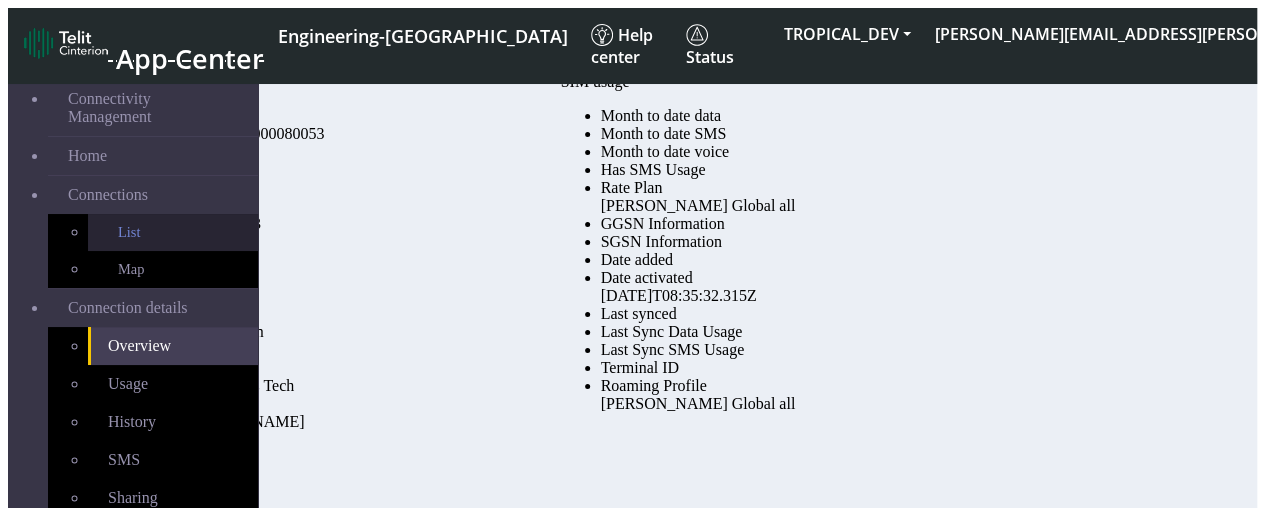 click on "List" at bounding box center [173, 232] 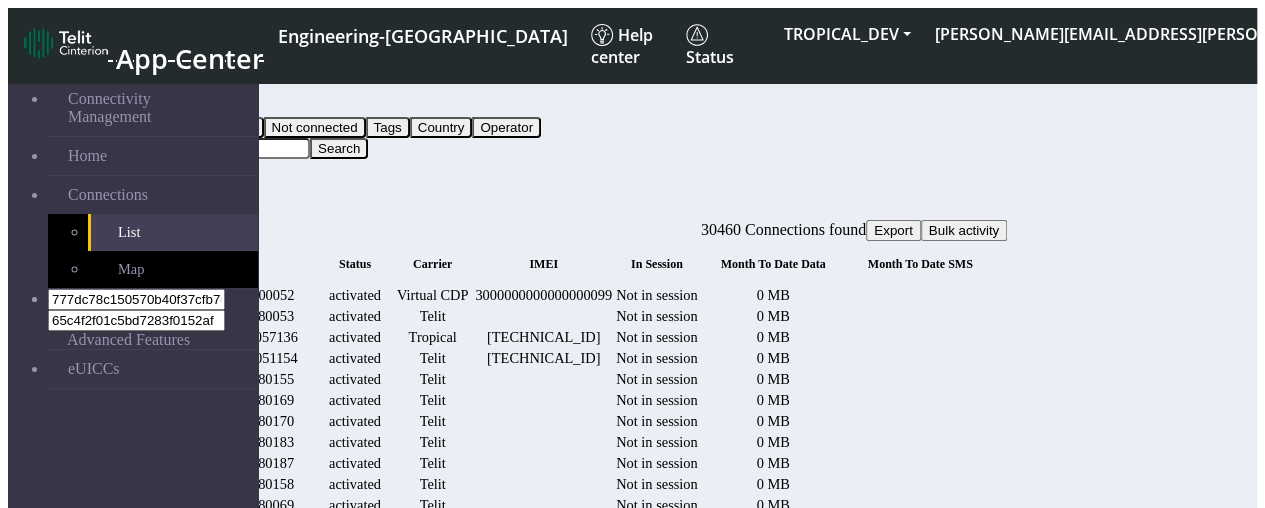scroll, scrollTop: 0, scrollLeft: 1988, axis: horizontal 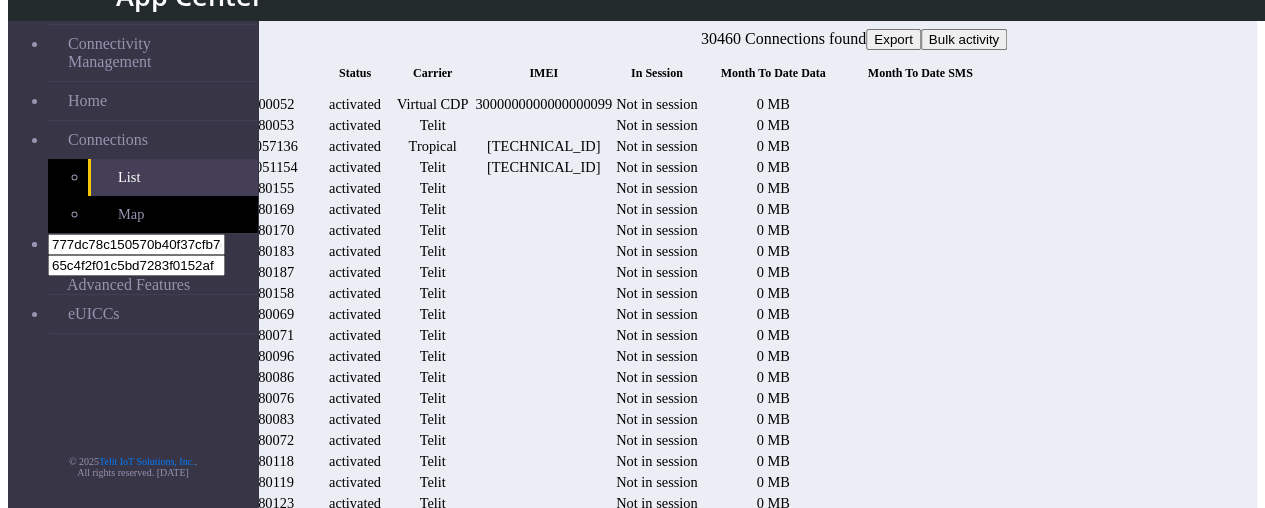 click on "Detail" at bounding box center (2836, 209) 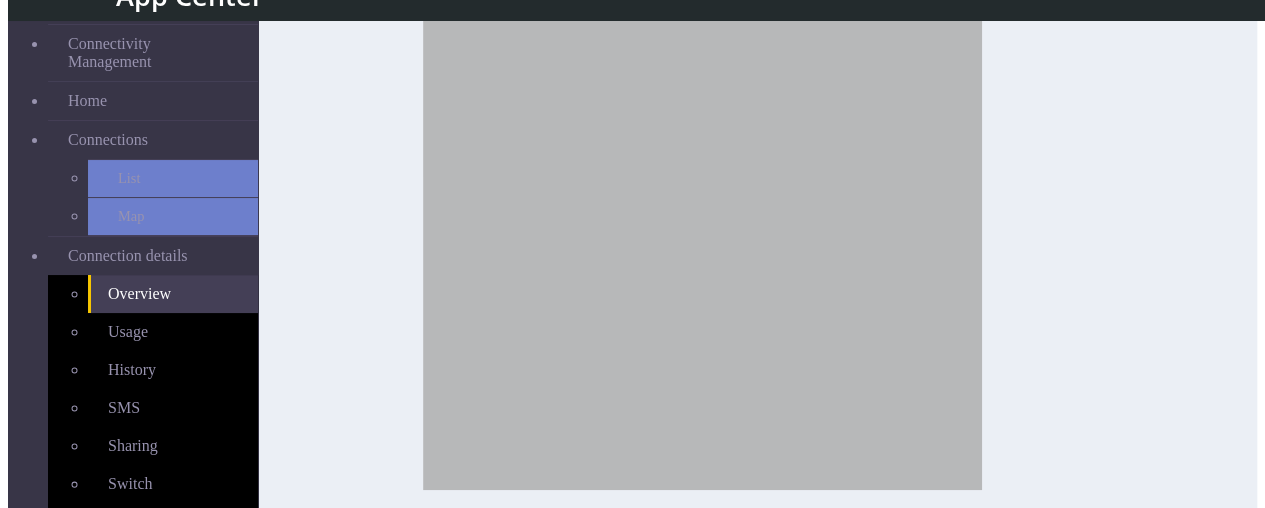scroll, scrollTop: 589, scrollLeft: 0, axis: vertical 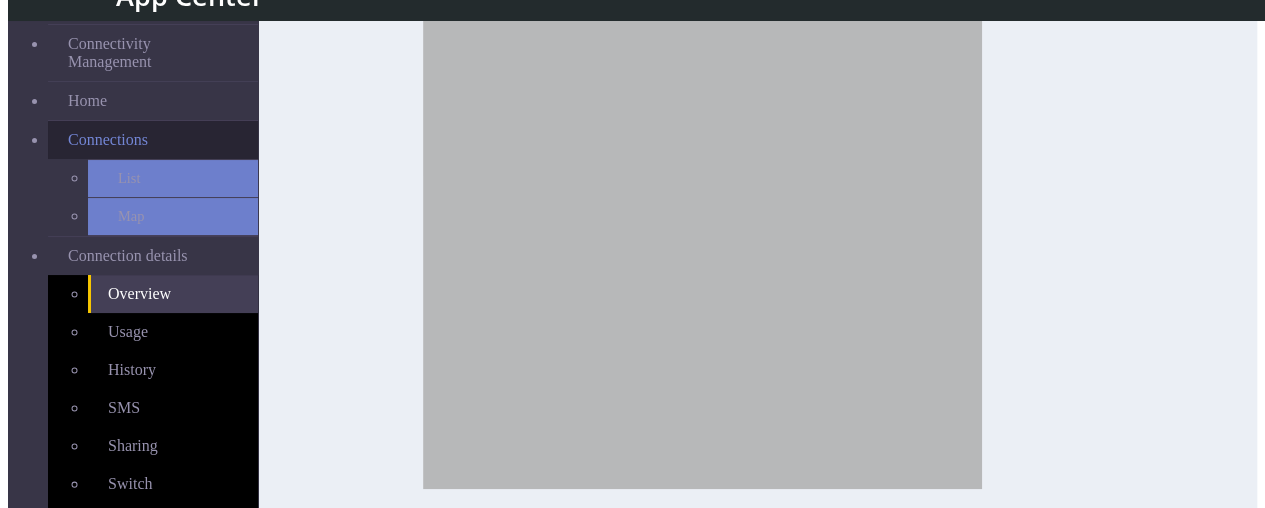click on "Connections" at bounding box center [108, 140] 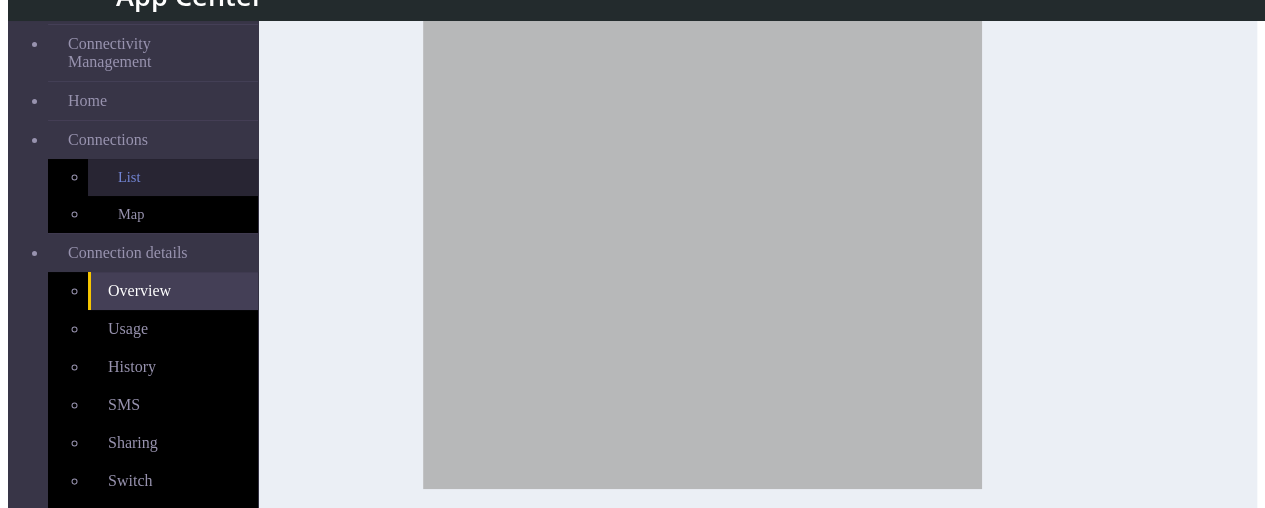 click on "List" at bounding box center (173, 177) 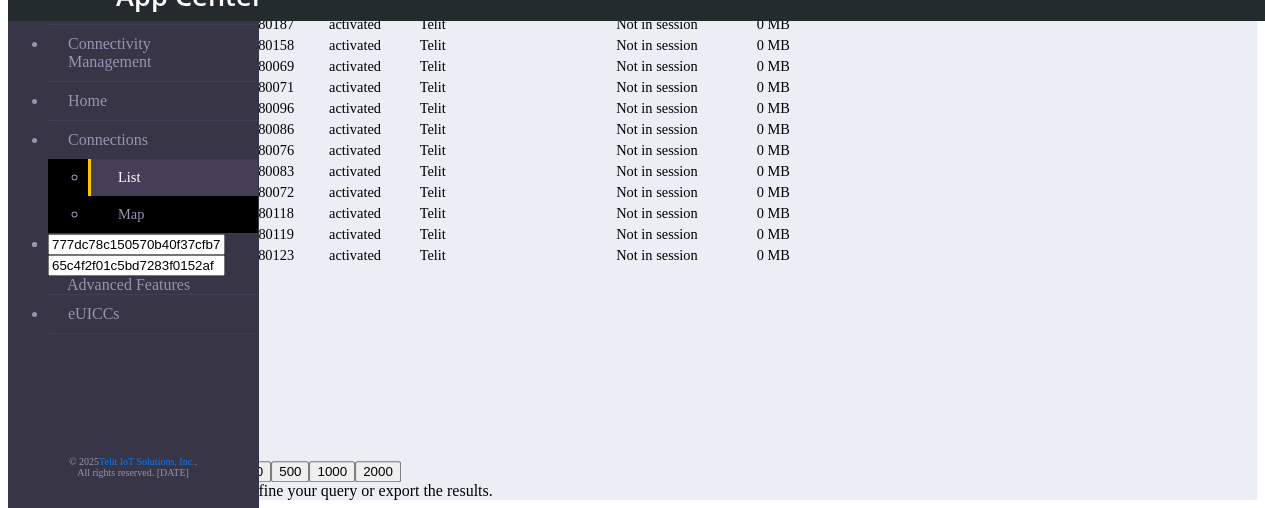 scroll, scrollTop: 914, scrollLeft: 0, axis: vertical 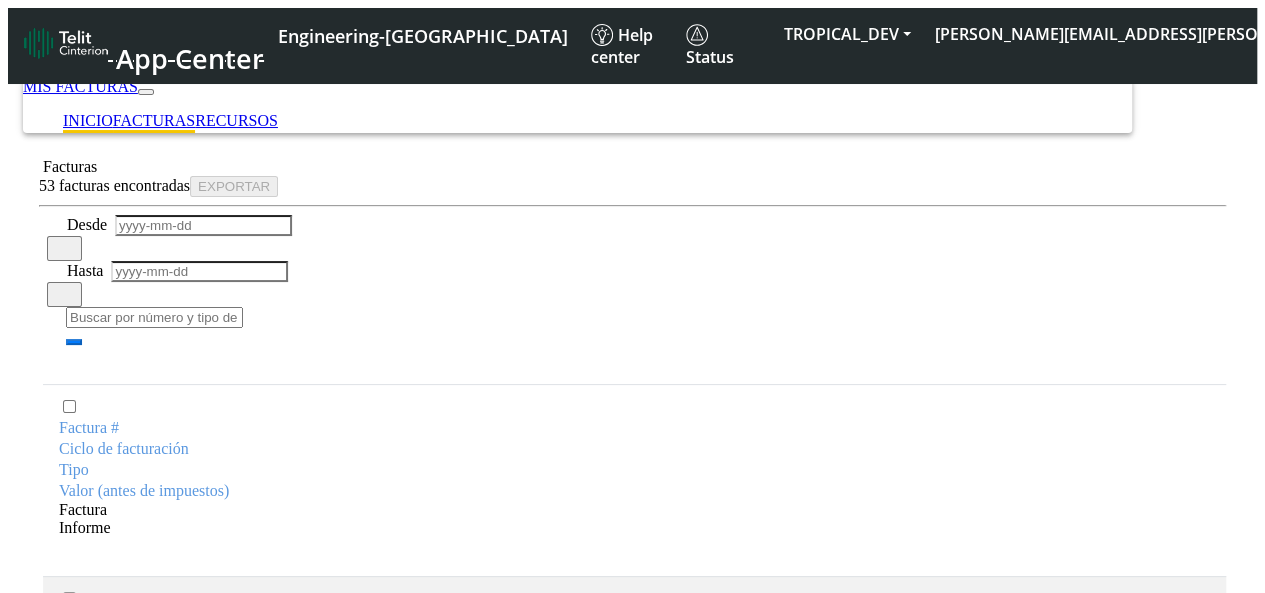 click on "INICIO" 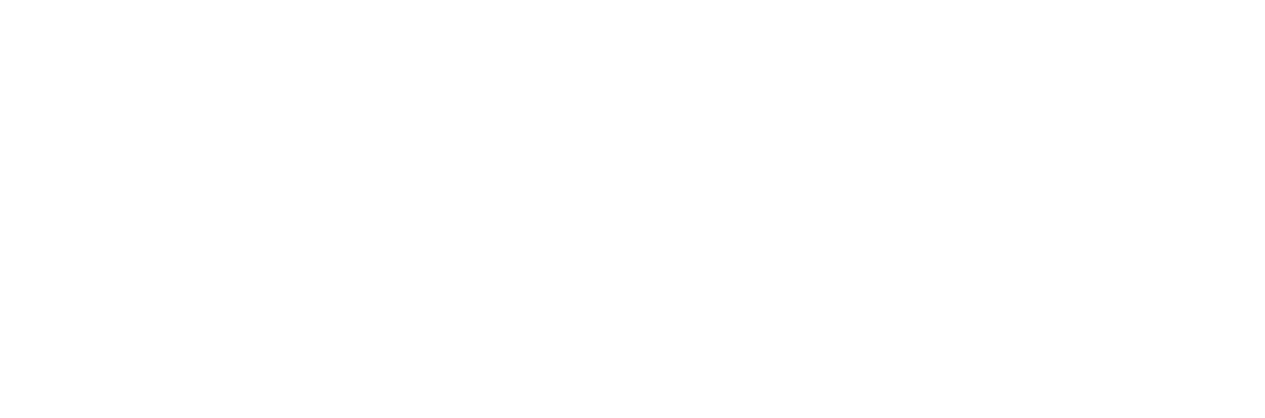 scroll, scrollTop: 0, scrollLeft: 0, axis: both 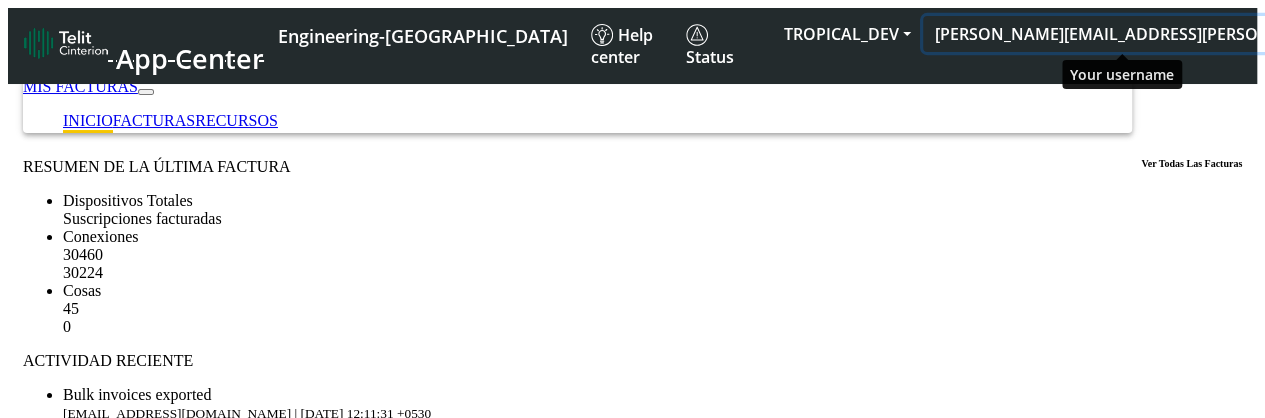 click on "[PERSON_NAME][EMAIL_ADDRESS][PERSON_NAME][DOMAIN_NAME]" at bounding box center [1206, 34] 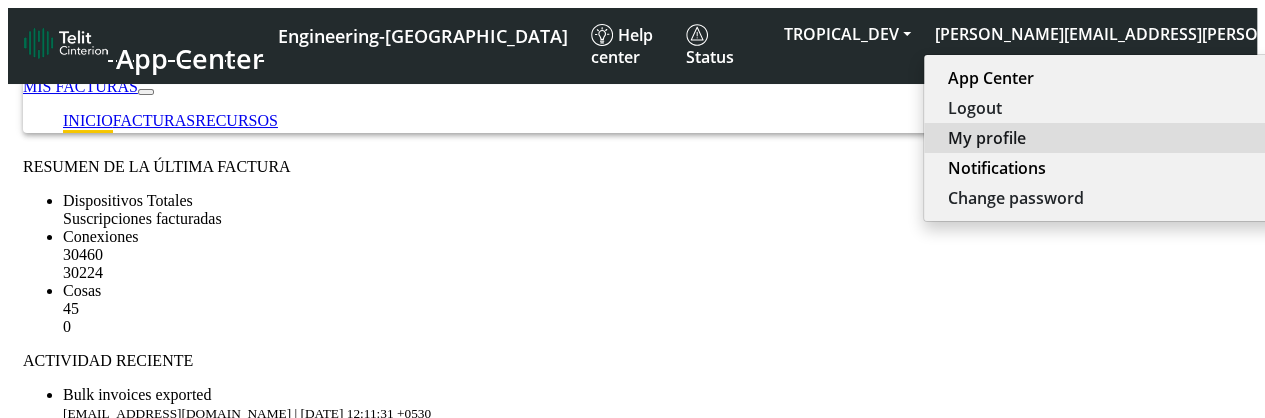 click on "My profile" at bounding box center [1202, 138] 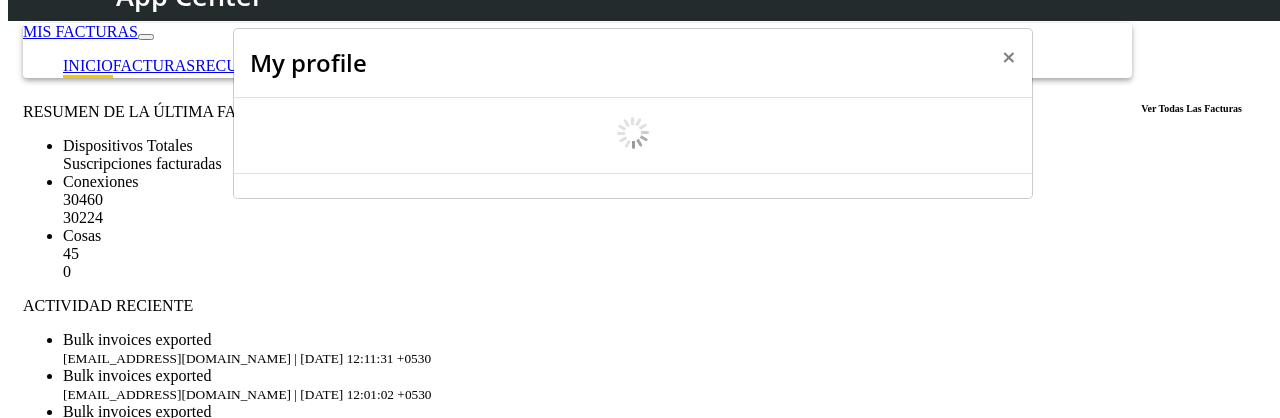 scroll, scrollTop: 7, scrollLeft: 0, axis: vertical 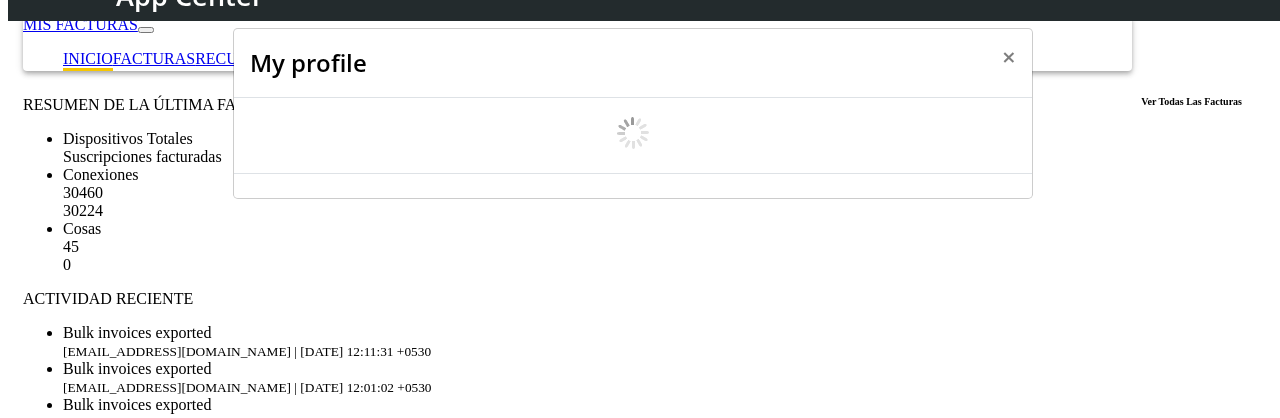 select on "es" 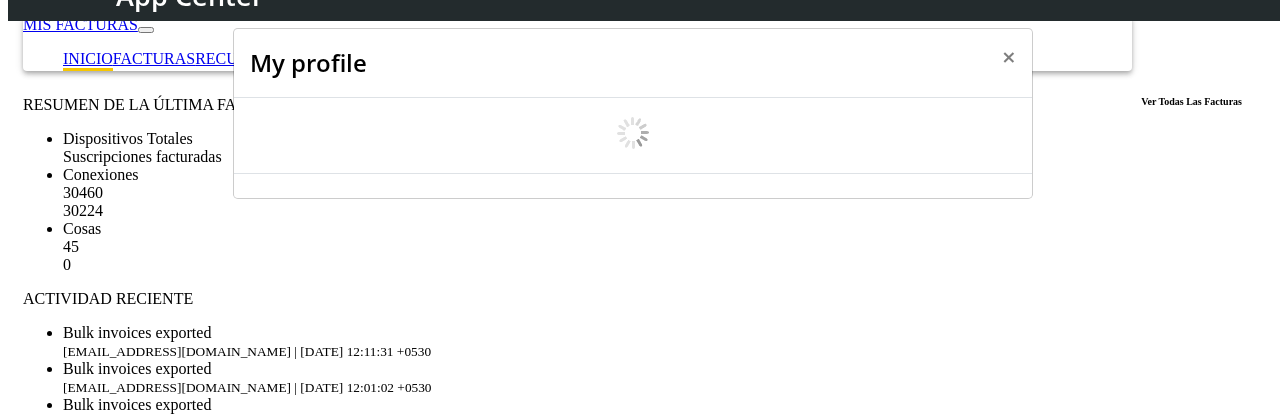 select on "5ea0823b1c5bd764010b9e0c" 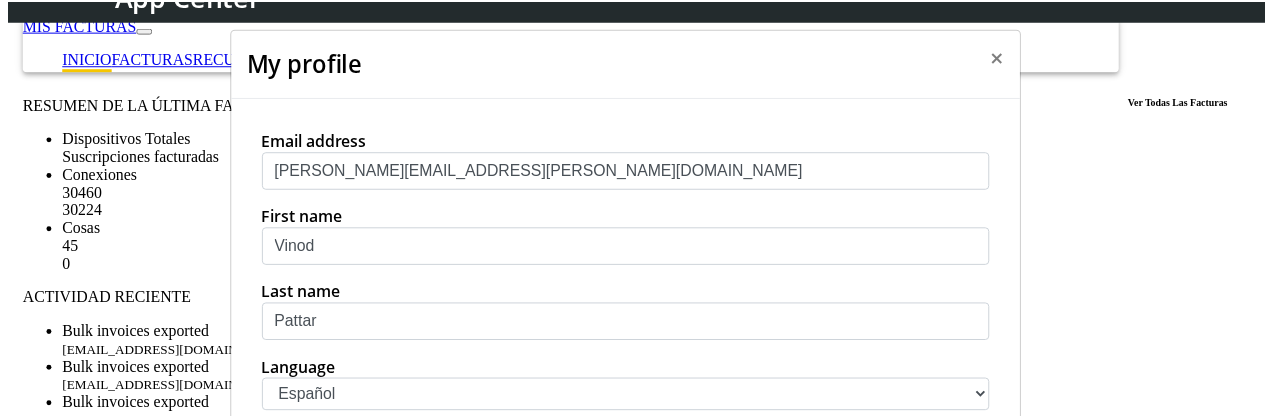 scroll, scrollTop: 166, scrollLeft: 0, axis: vertical 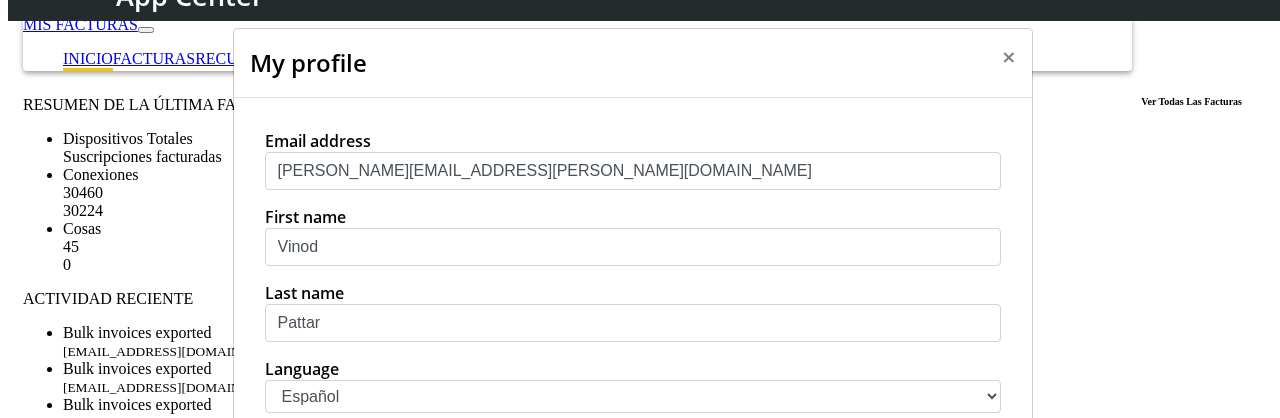 click on "中文
English
Español" at bounding box center [633, 396] 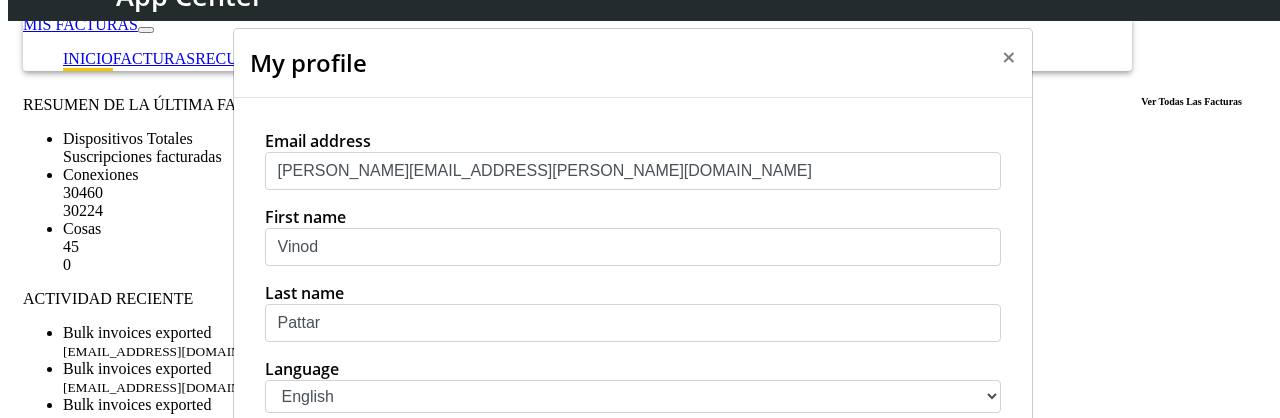 click on "Update" at bounding box center (967, 856) 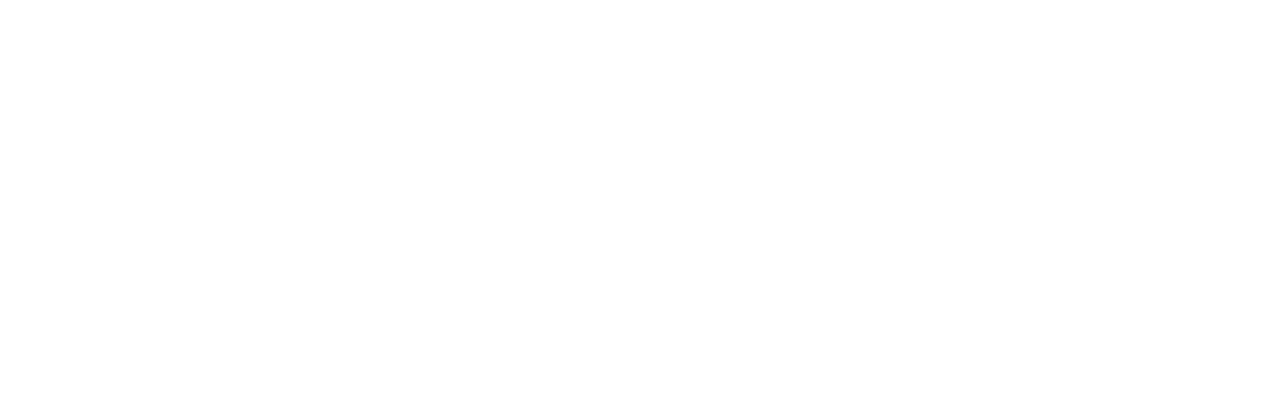 scroll, scrollTop: 0, scrollLeft: 0, axis: both 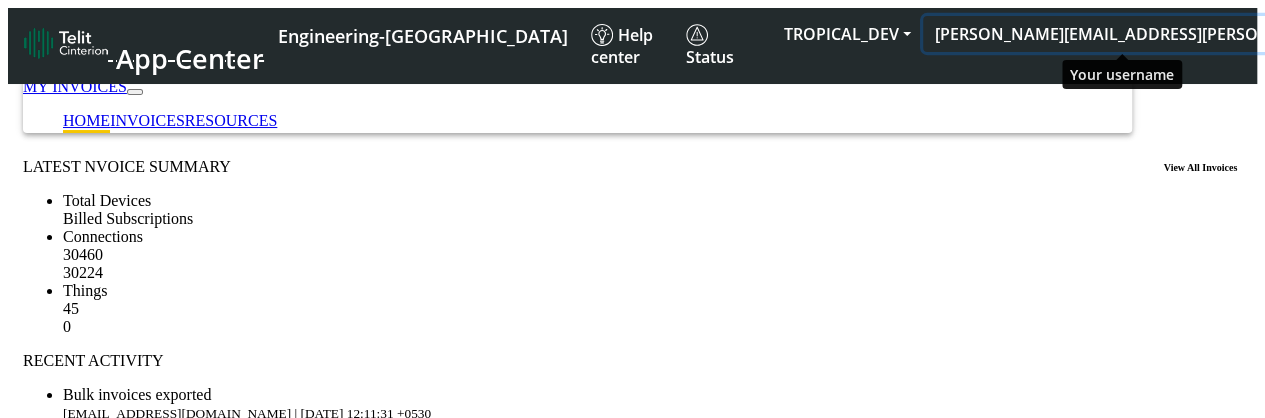 click on "[PERSON_NAME][EMAIL_ADDRESS][PERSON_NAME][DOMAIN_NAME]" at bounding box center (1206, 34) 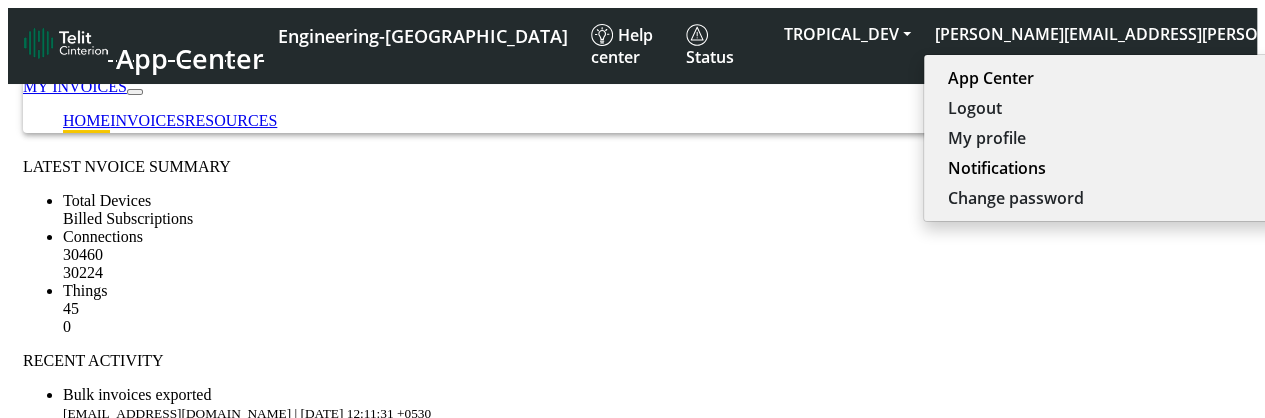 click on "LATEST NVOICE SUMMARY" 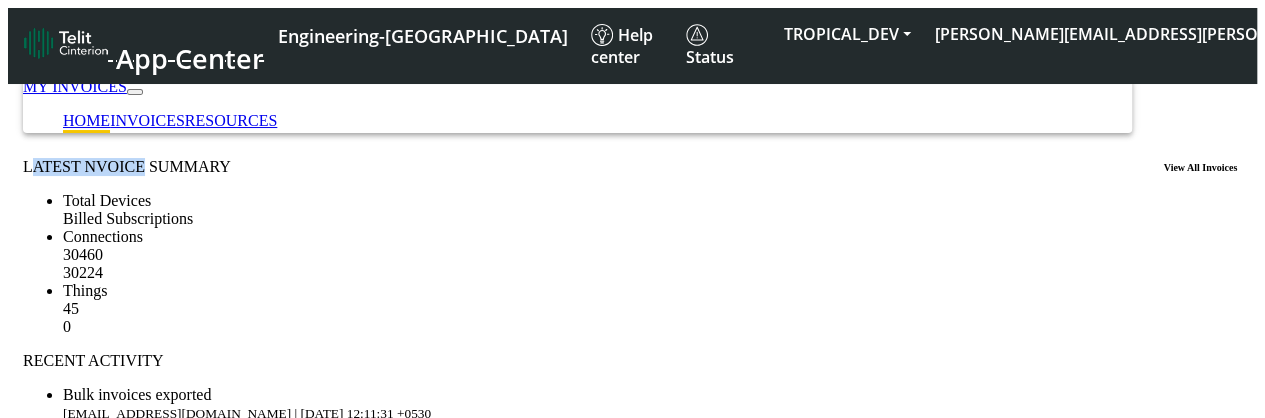 drag, startPoint x: 94, startPoint y: 171, endPoint x: 205, endPoint y: 179, distance: 111.28792 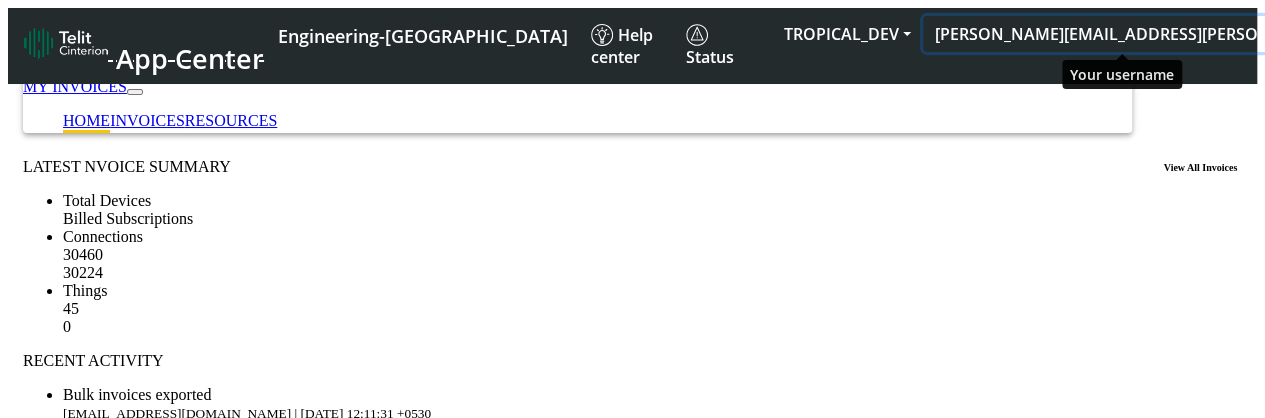 click on "[PERSON_NAME][EMAIL_ADDRESS][PERSON_NAME][DOMAIN_NAME]" at bounding box center (1206, 34) 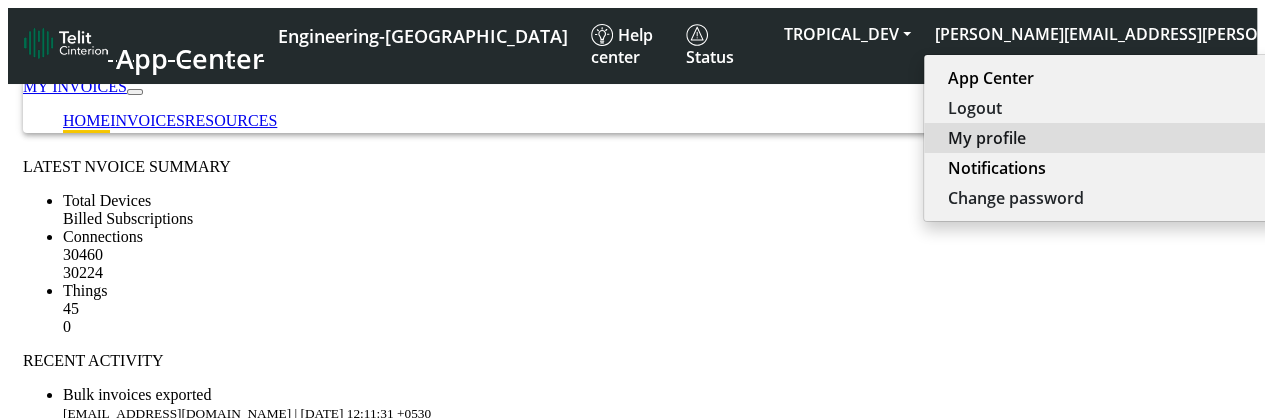 click on "My profile" at bounding box center (1202, 138) 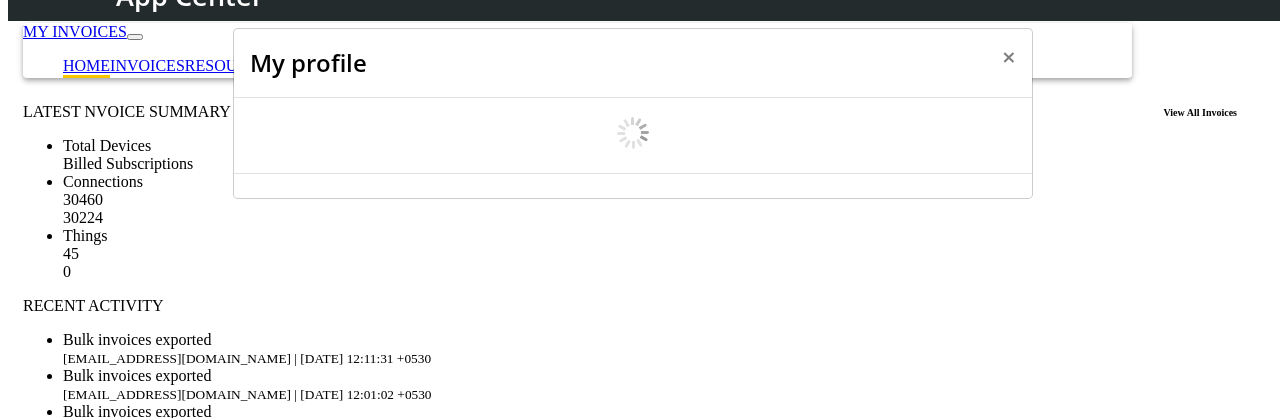 scroll, scrollTop: 7, scrollLeft: 0, axis: vertical 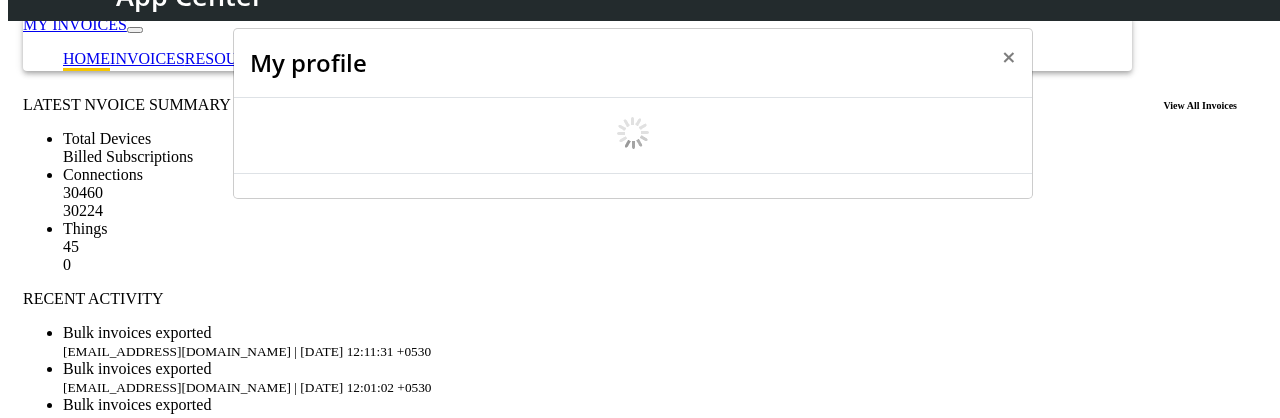 select on "en_US" 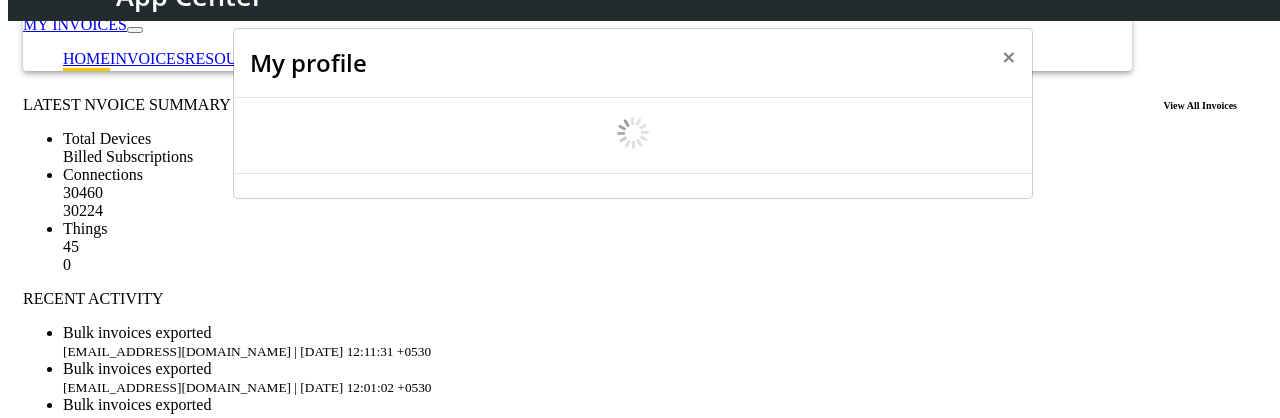 select on "5ea0823b1c5bd764010b9e0c" 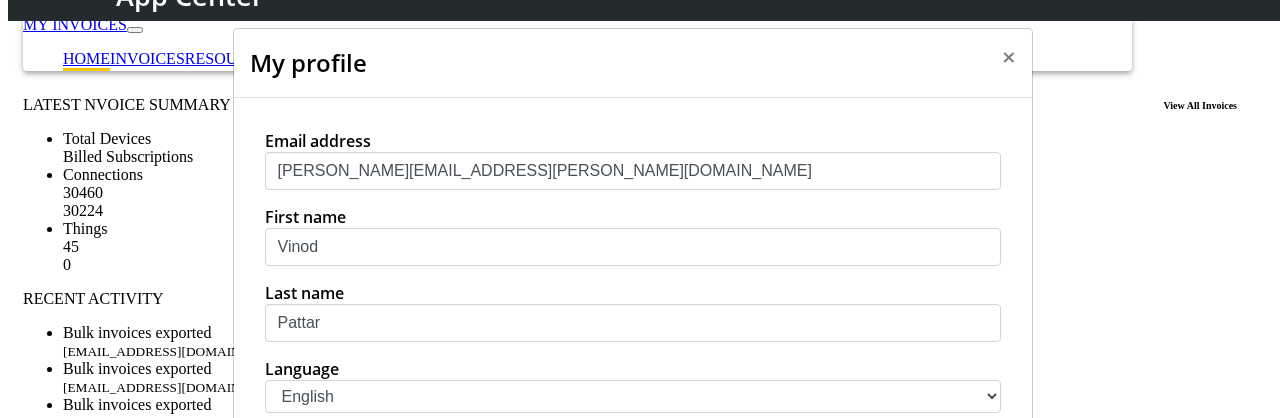 click on "中文
English
Español" at bounding box center [633, 396] 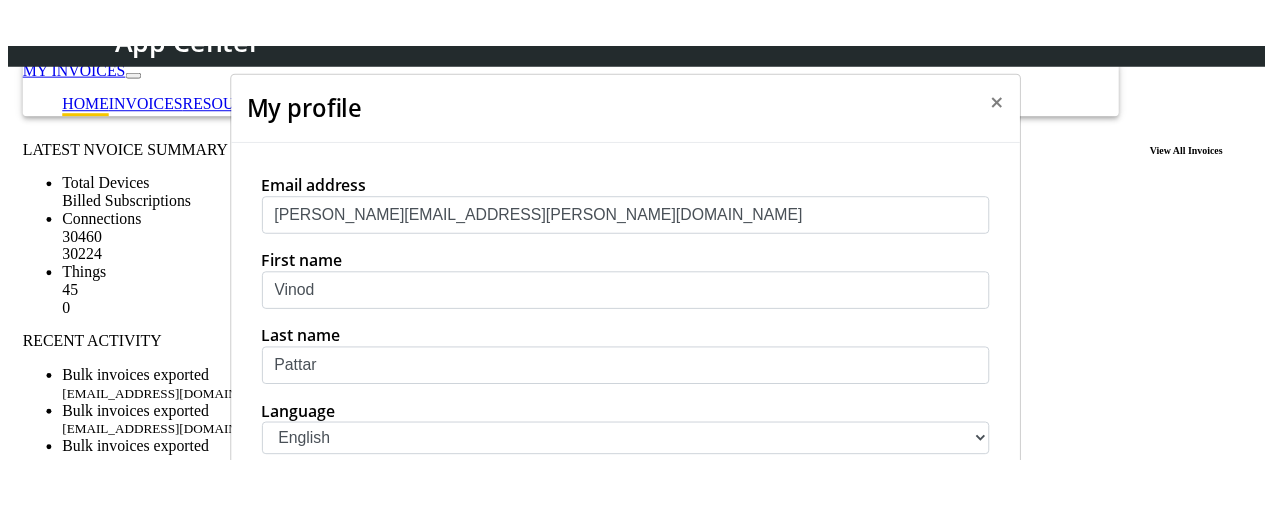 scroll, scrollTop: 116, scrollLeft: 0, axis: vertical 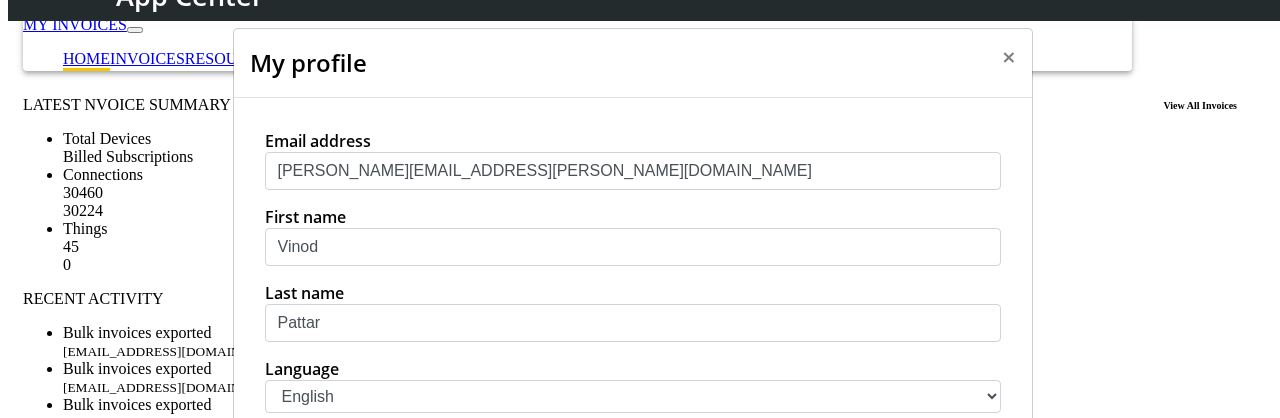 select on "es" 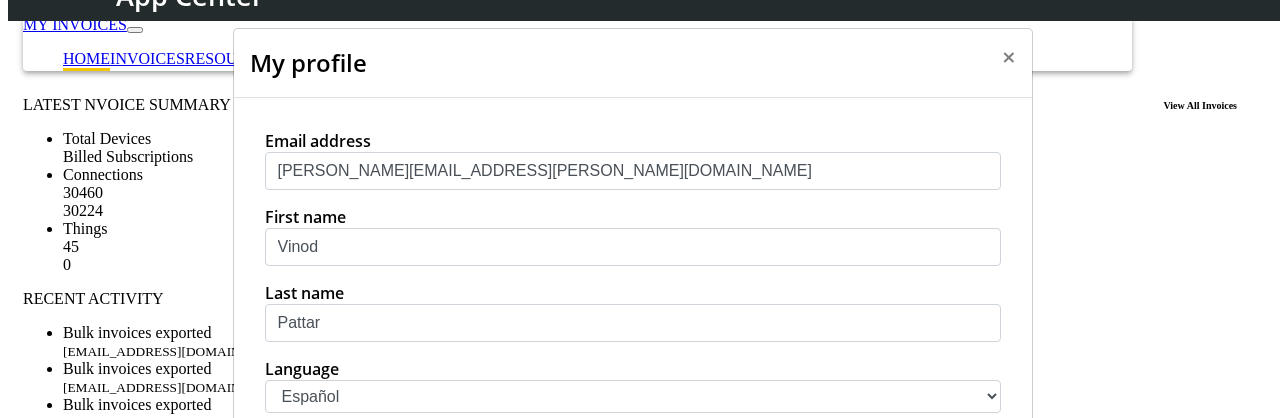 click on "Update" at bounding box center [967, 856] 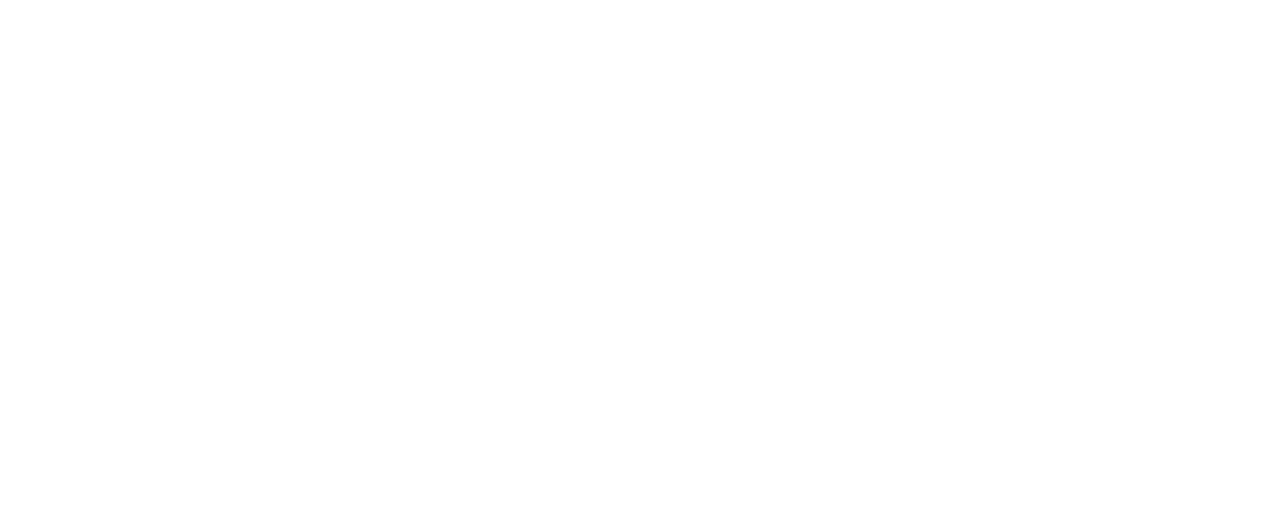 scroll, scrollTop: 0, scrollLeft: 0, axis: both 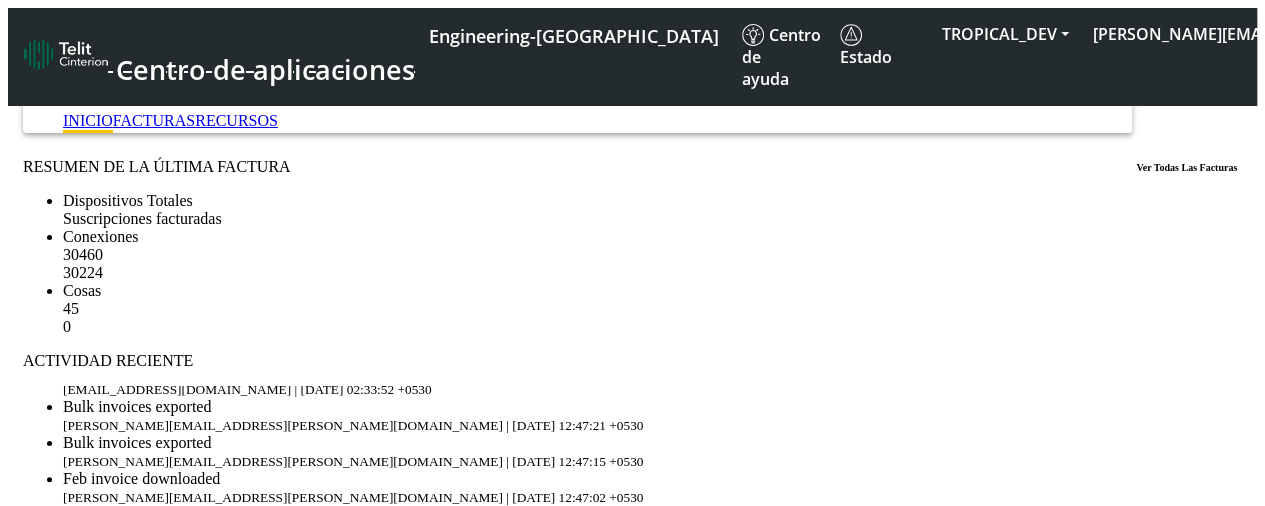 click on "MIS FACTURAS  INICIO   FACTURAS  RECURSOS" 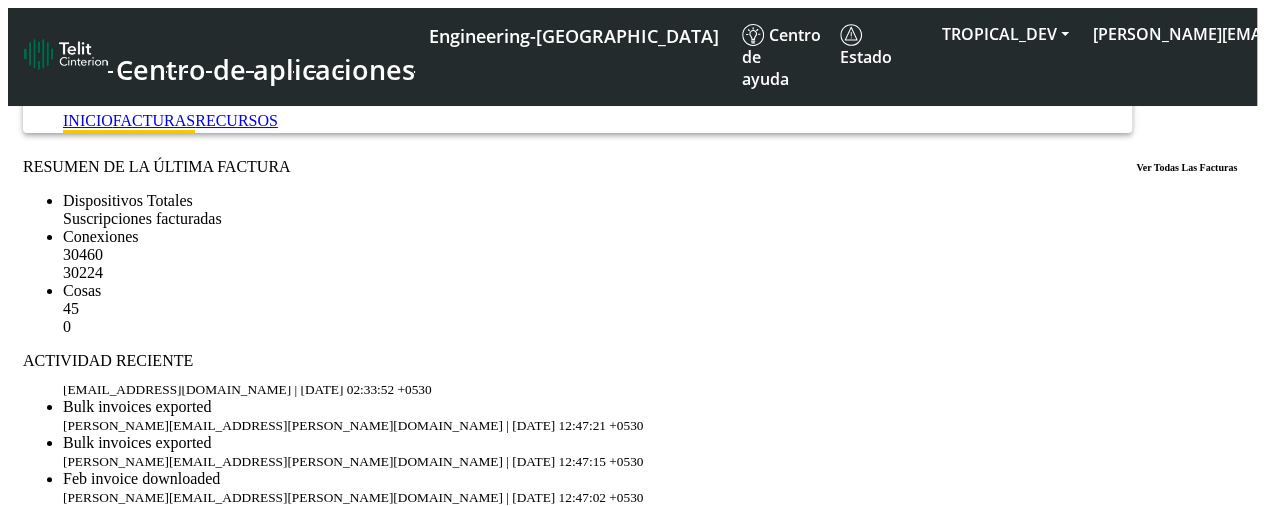 click on "FACTURAS" 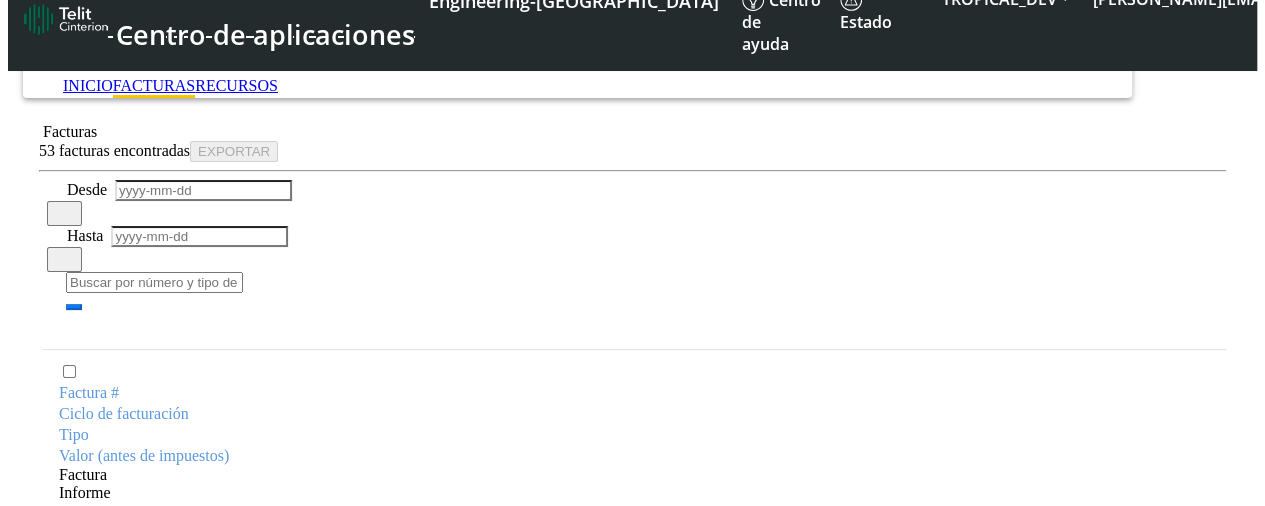 scroll, scrollTop: 36, scrollLeft: 0, axis: vertical 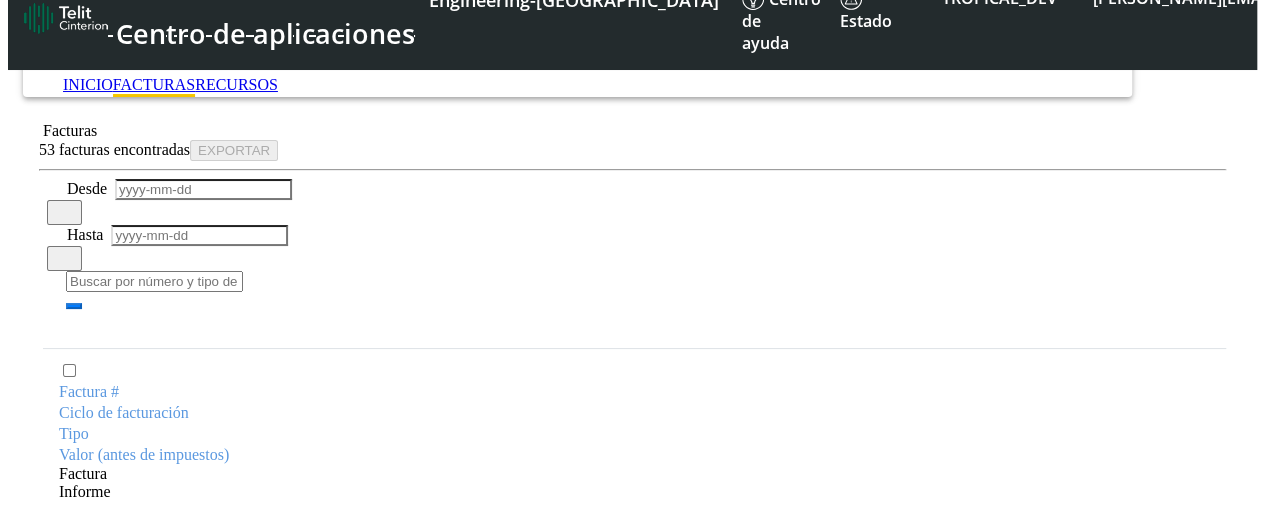 click at bounding box center [154, 281] 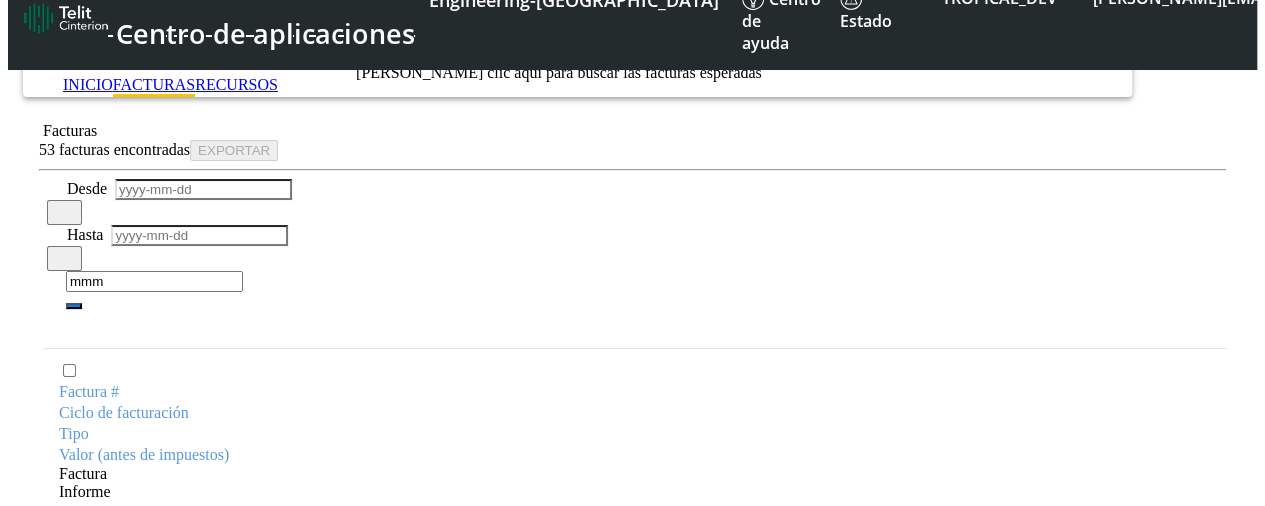 type on "mmm" 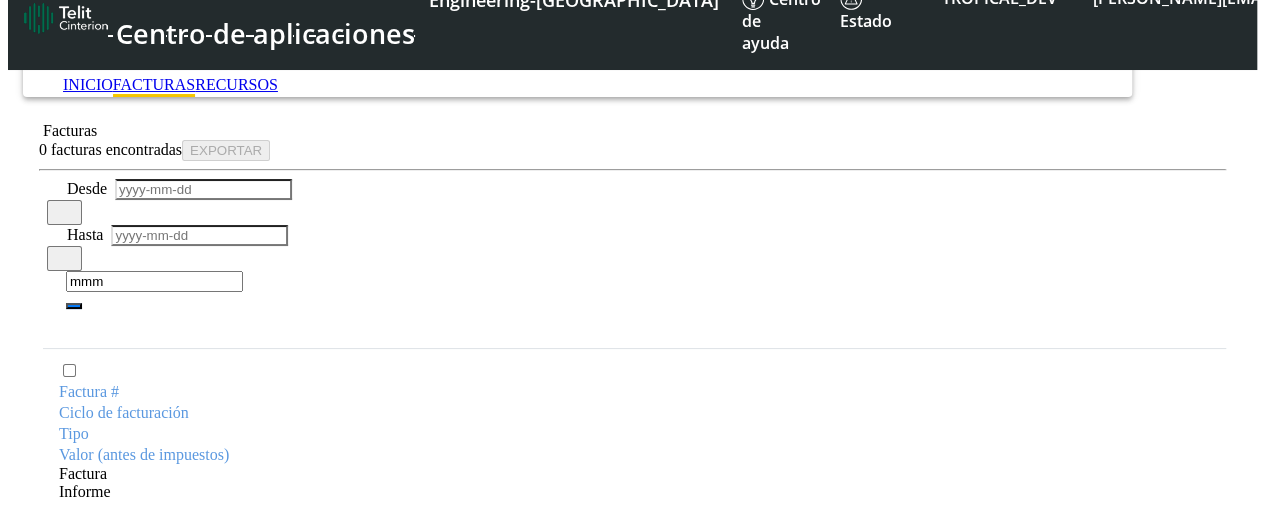 scroll, scrollTop: 0, scrollLeft: 0, axis: both 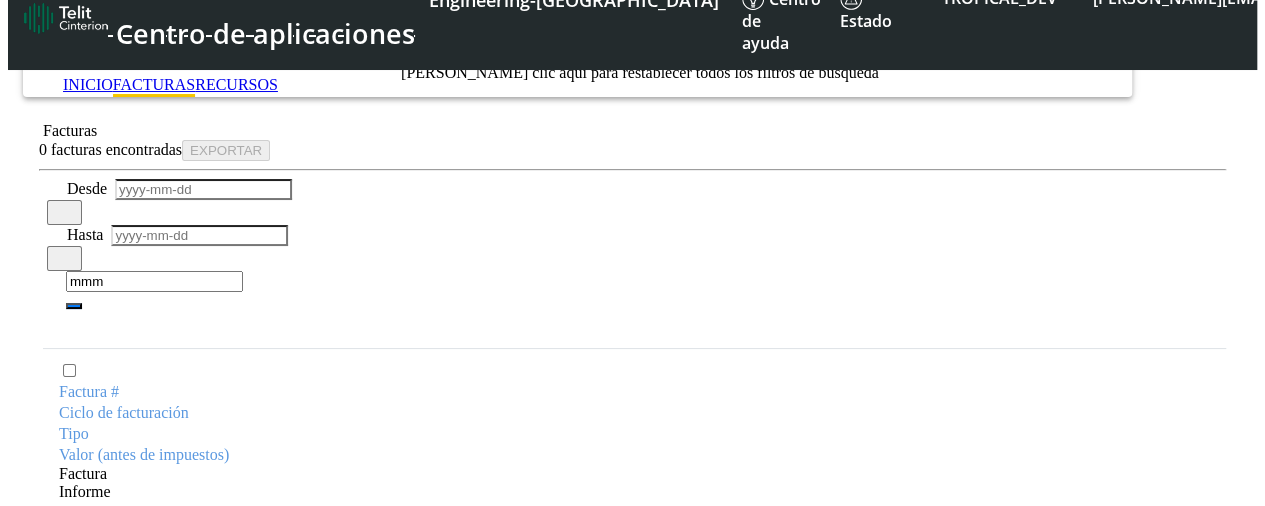 click 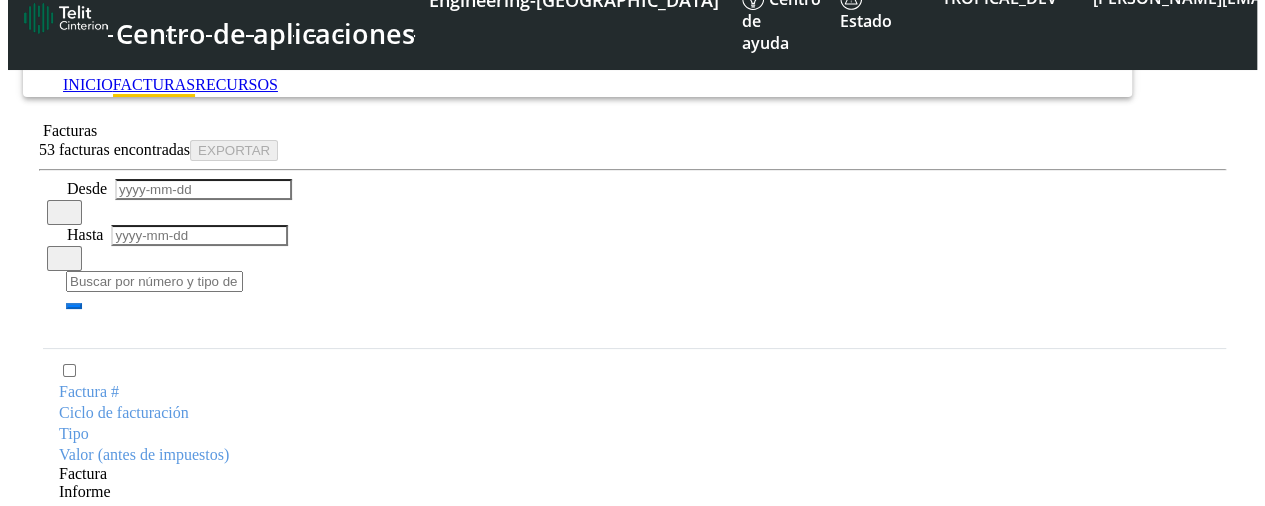 scroll, scrollTop: 0, scrollLeft: 0, axis: both 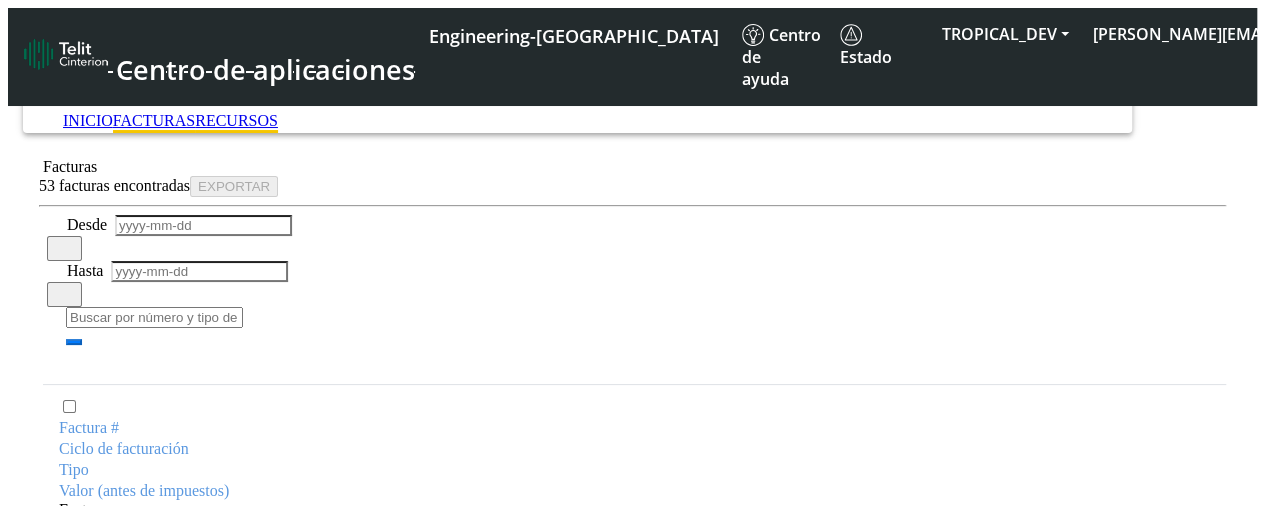 click on "RECURSOS" 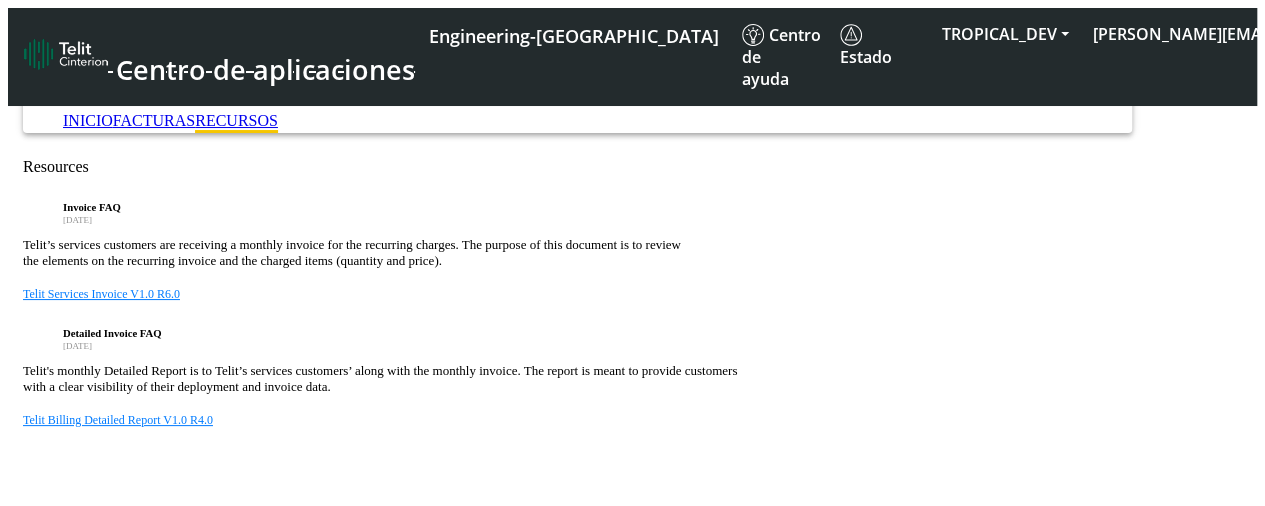 scroll, scrollTop: 131, scrollLeft: 0, axis: vertical 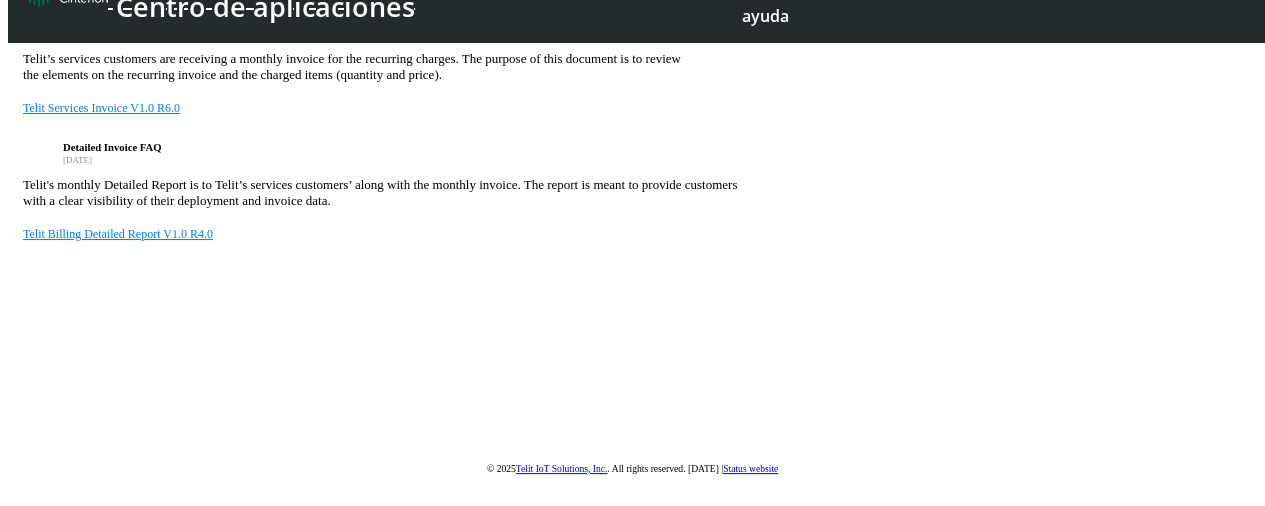 click on "Telit's monthly Detailed Report is to Telit’s services customers’ along with the monthly invoice. The report is meant to provide customers  with a clear visibility of their deployment and invoice data." 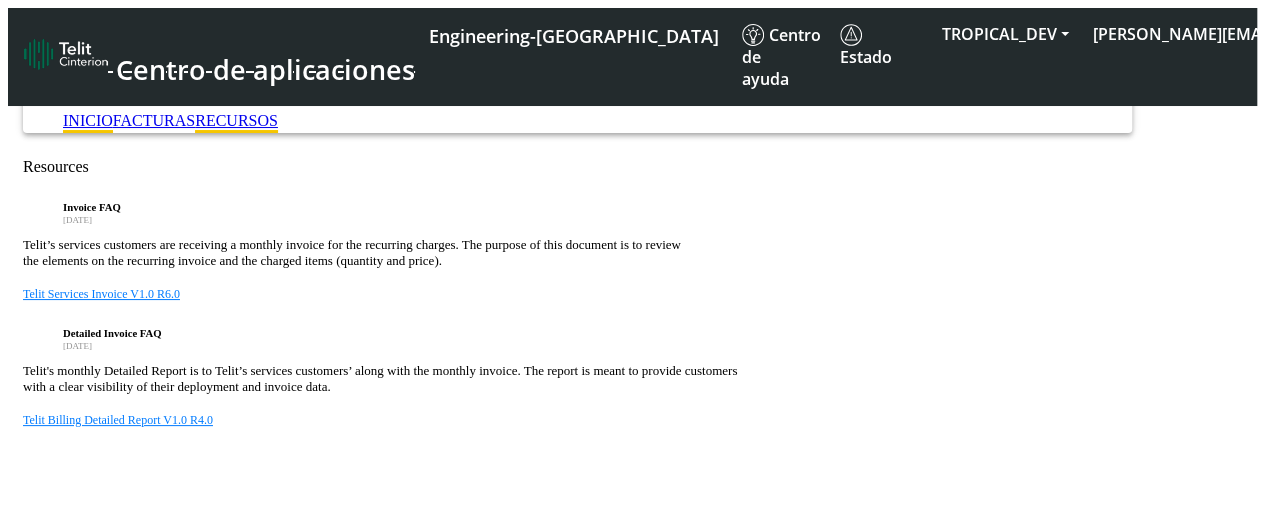 click on "INICIO" 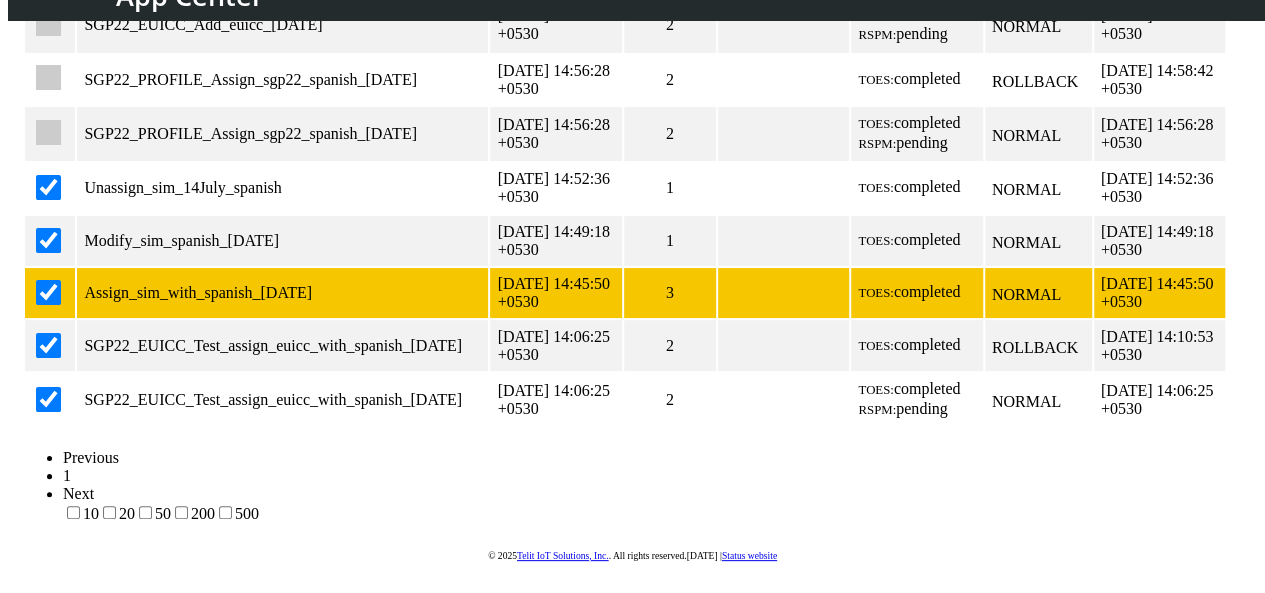 scroll, scrollTop: 0, scrollLeft: 0, axis: both 